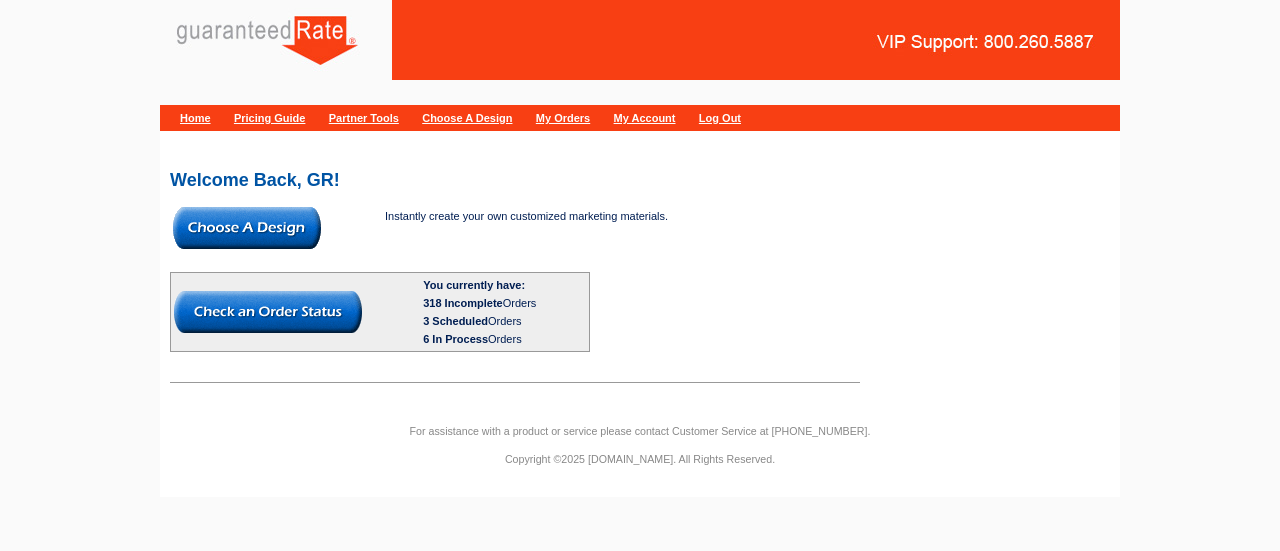 scroll, scrollTop: 0, scrollLeft: 0, axis: both 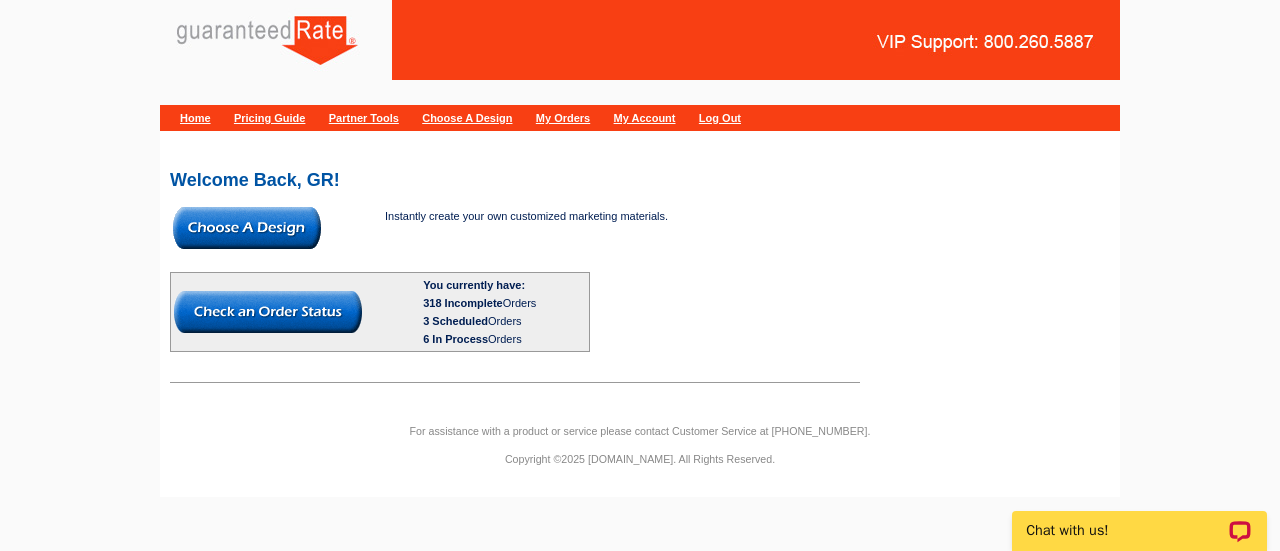 click at bounding box center (247, 228) 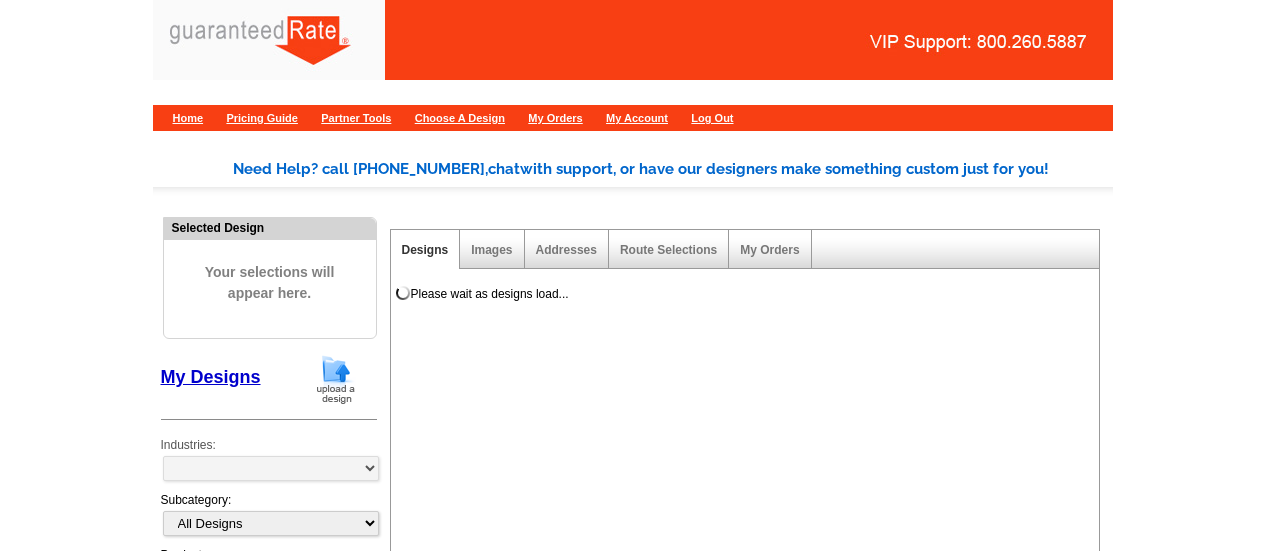 scroll, scrollTop: 0, scrollLeft: 0, axis: both 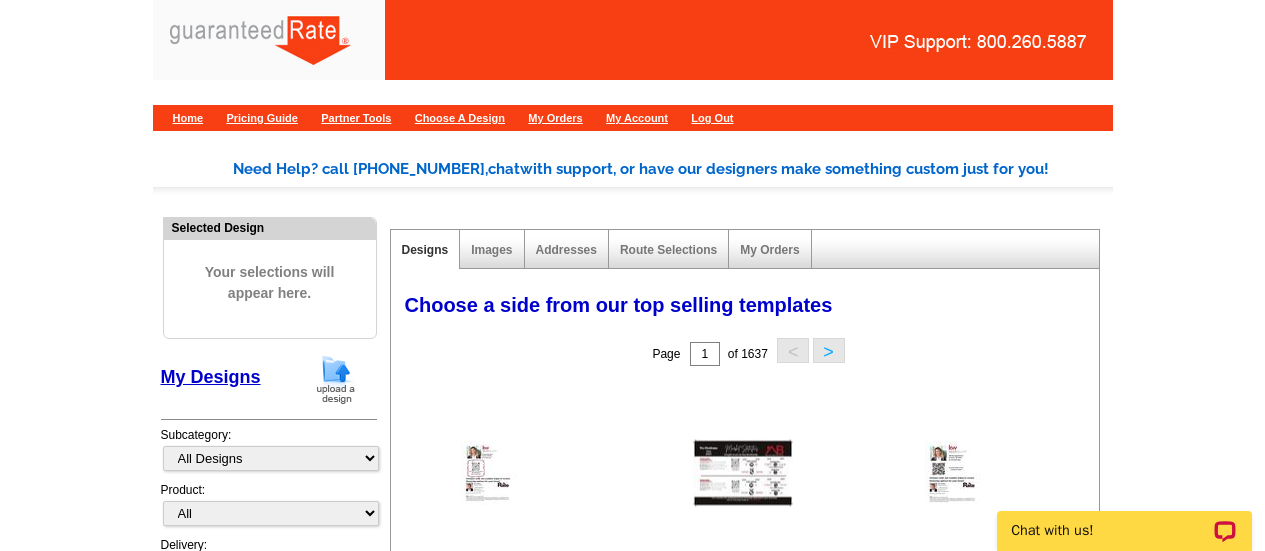 click at bounding box center (336, 379) 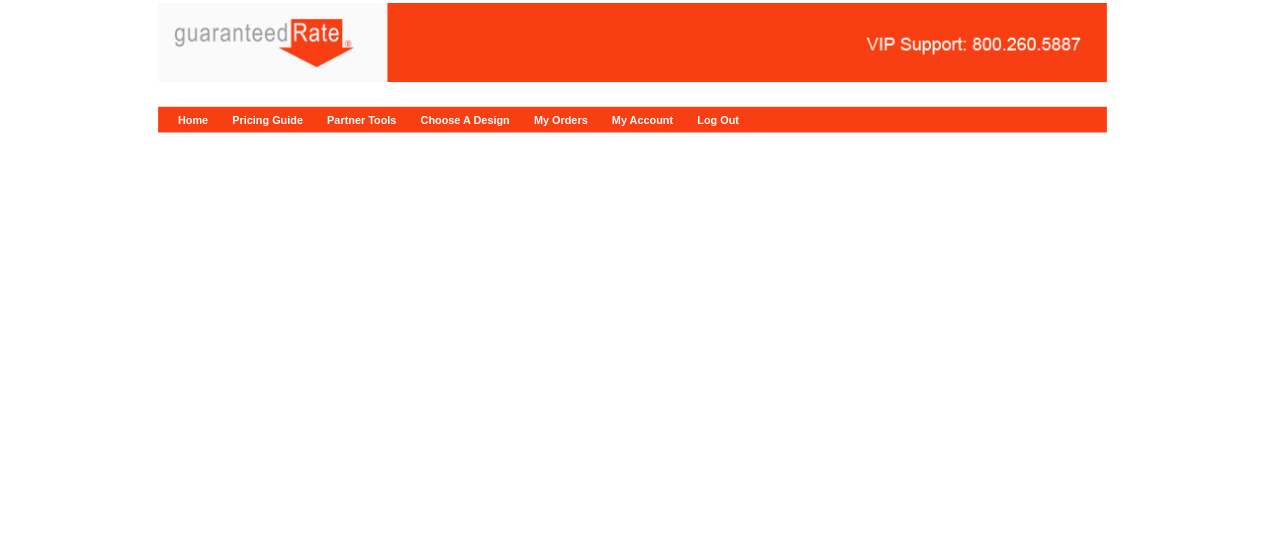 scroll, scrollTop: 0, scrollLeft: 0, axis: both 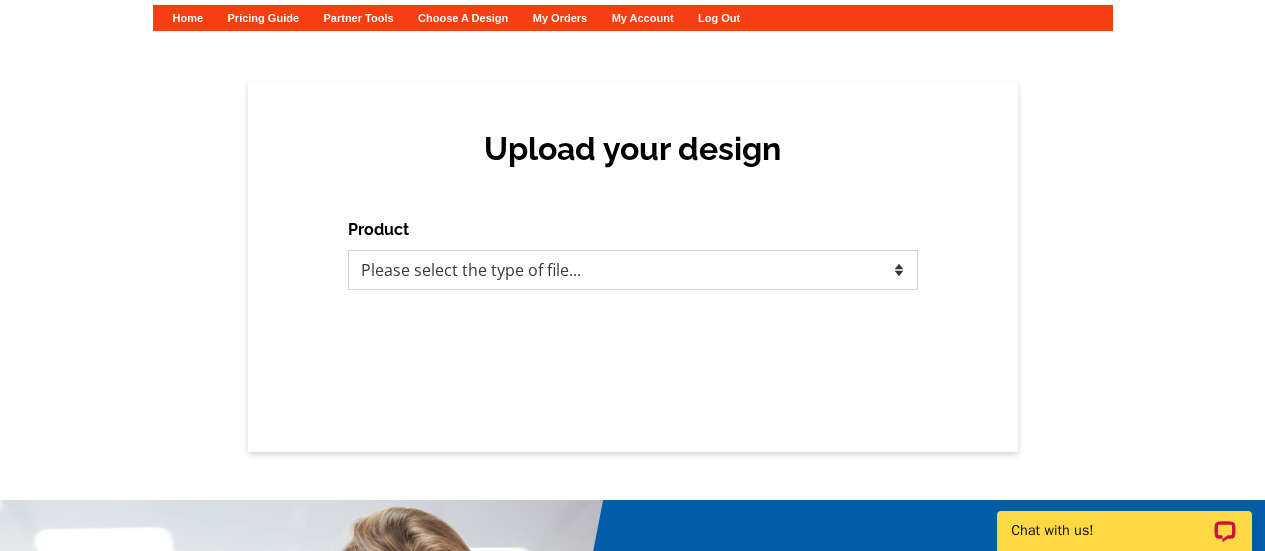 click on "Please select the type of file...
Postcards
Calendars
Business Cards
Letters and flyers
Greeting Cards" at bounding box center (633, 270) 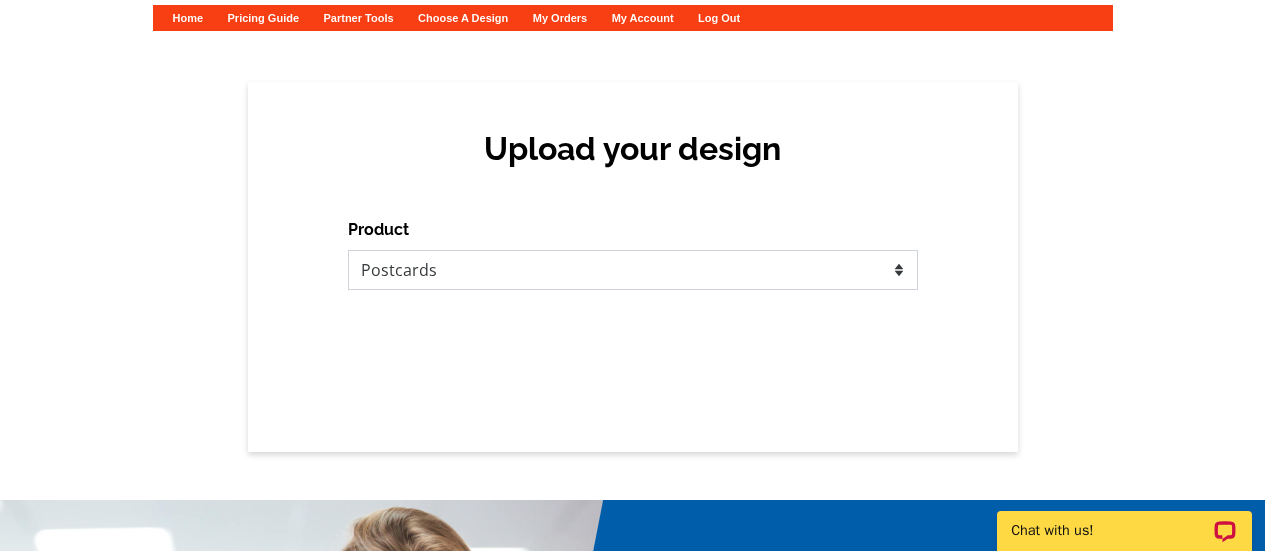 click on "Please select the type of file...
Postcards
Calendars
Business Cards
Letters and flyers
Greeting Cards" at bounding box center [633, 270] 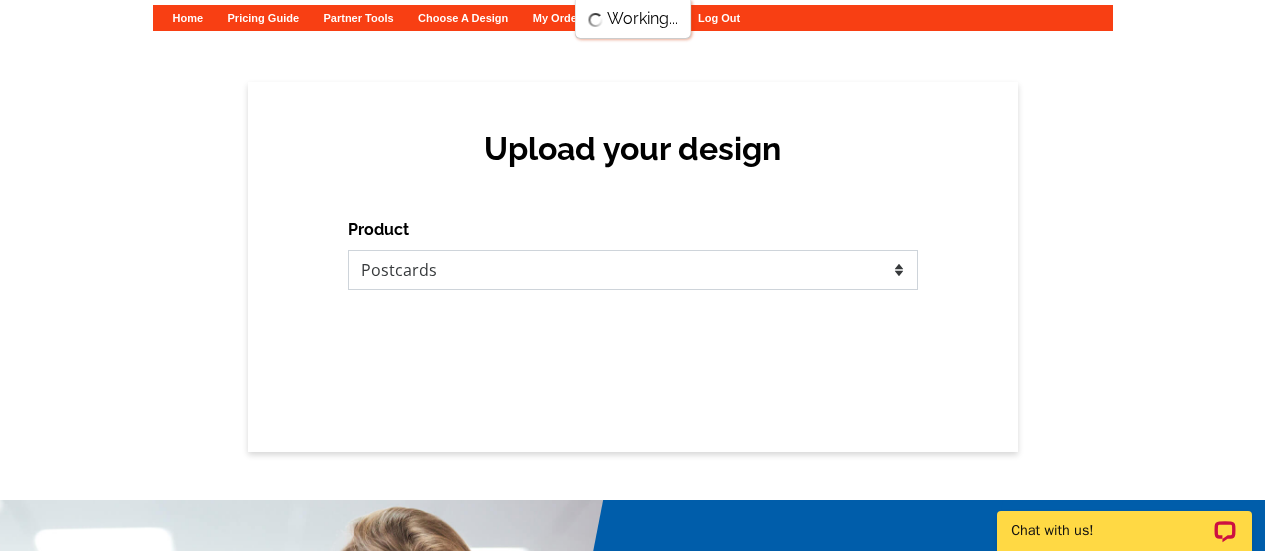 scroll, scrollTop: 0, scrollLeft: 0, axis: both 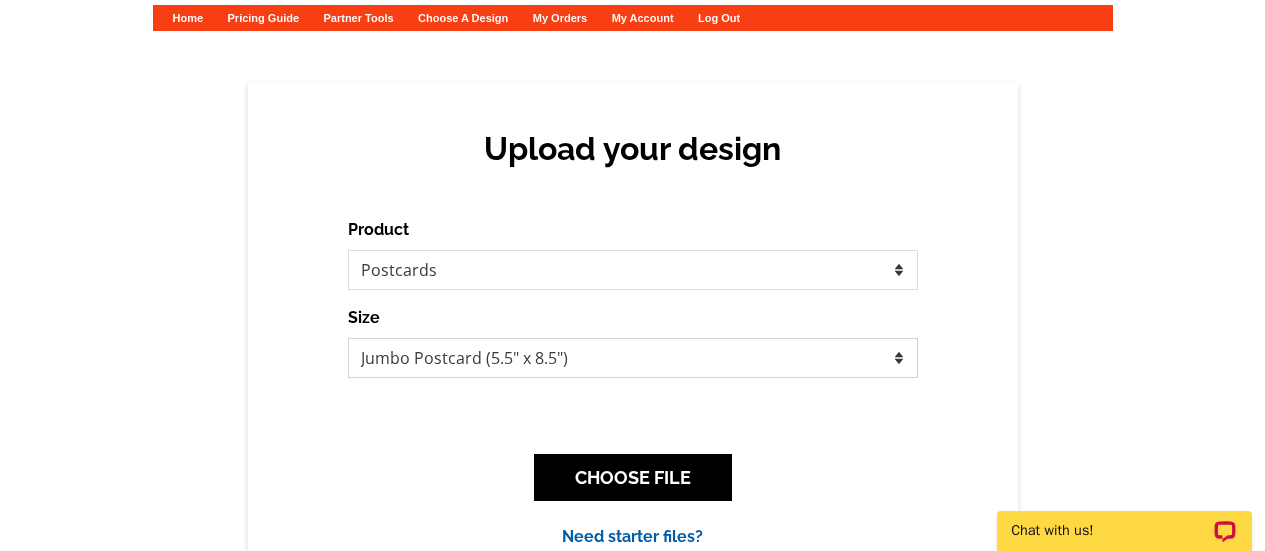 click on "Jumbo Postcard (5.5" x 8.5") Regular Postcard (4.25" x 5.6") Panoramic Postcard (5.75" x 11.25") Giant Postcard (8.5" x 11") EDDM Postcard (6.125" x 8.25")" at bounding box center (633, 358) 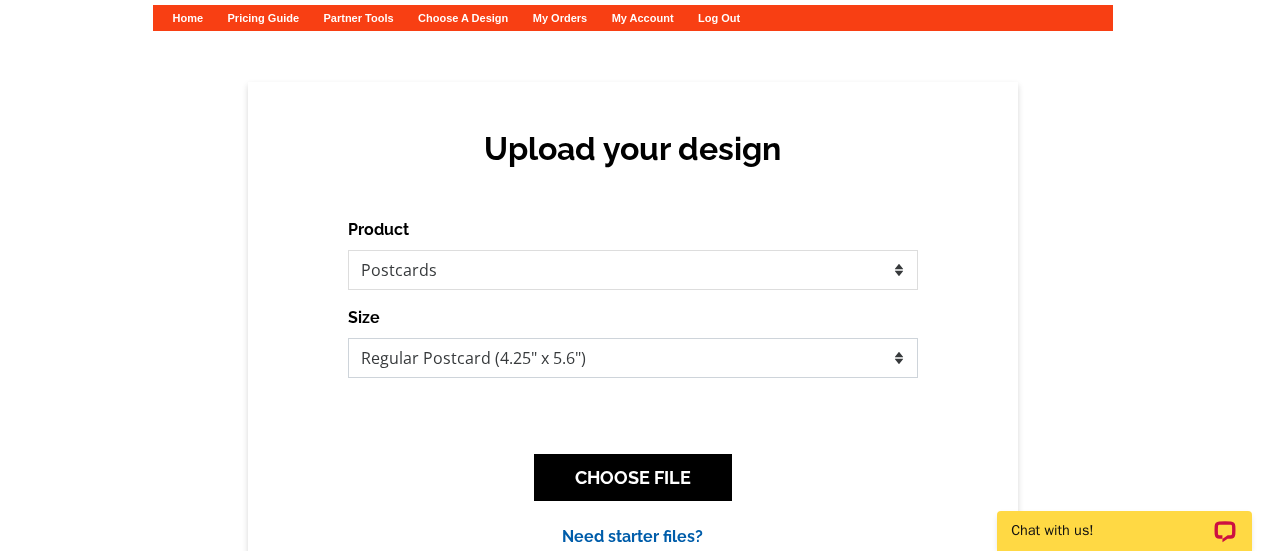 click on "Jumbo Postcard (5.5" x 8.5") Regular Postcard (4.25" x 5.6") Panoramic Postcard (5.75" x 11.25") Giant Postcard (8.5" x 11") EDDM Postcard (6.125" x 8.25")" at bounding box center [633, 358] 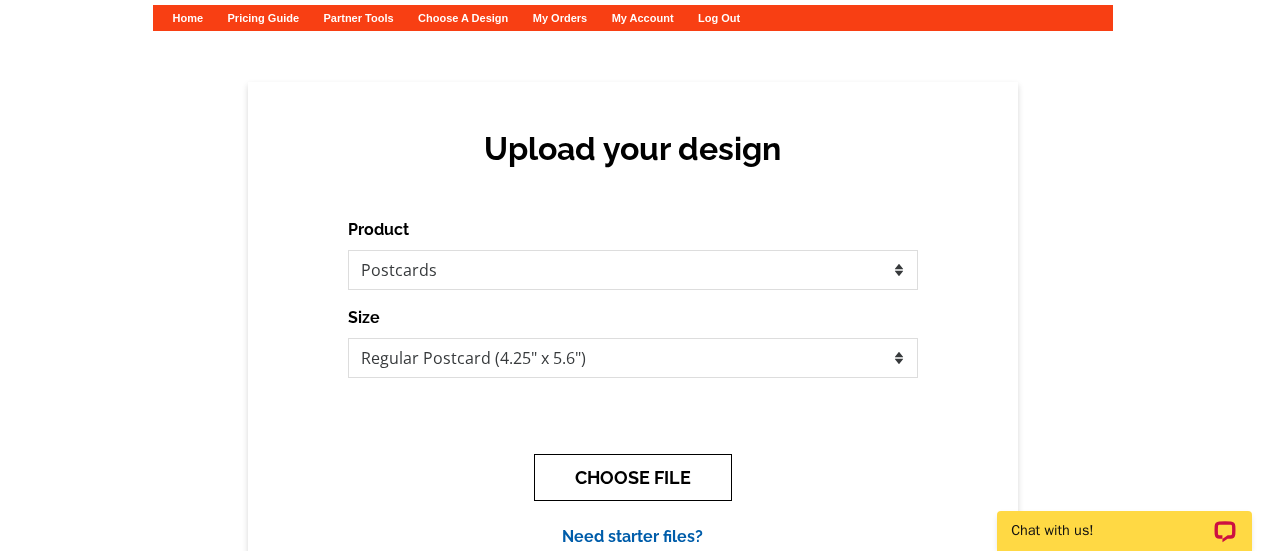 click on "CHOOSE FILE" at bounding box center [633, 477] 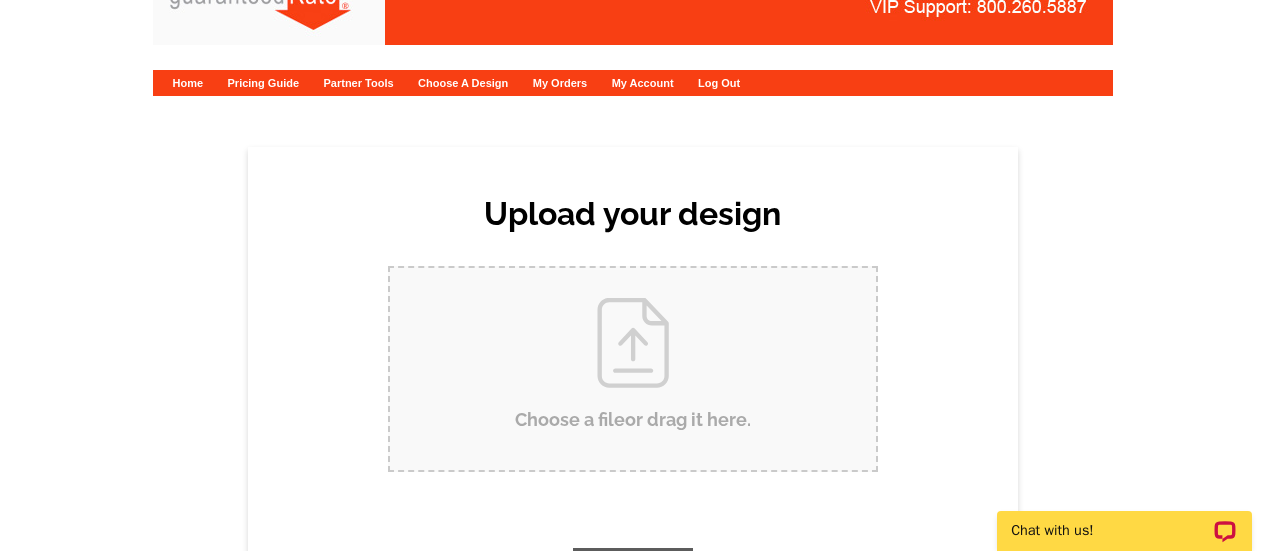 scroll, scrollTop: 0, scrollLeft: 0, axis: both 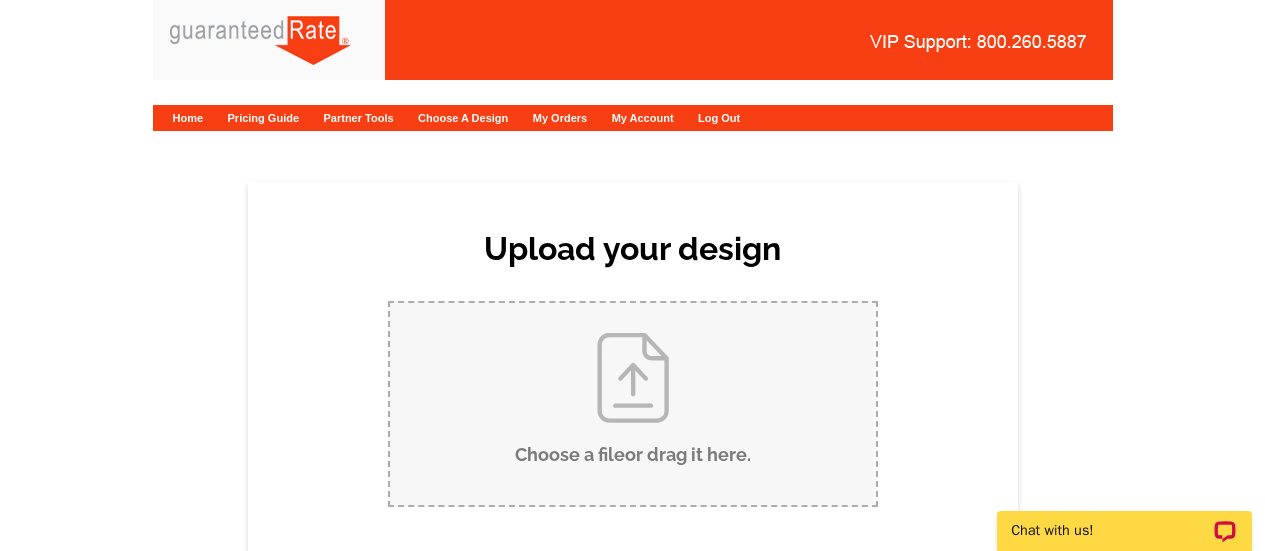 click on "Choose a file  or drag it here ." at bounding box center [633, 404] 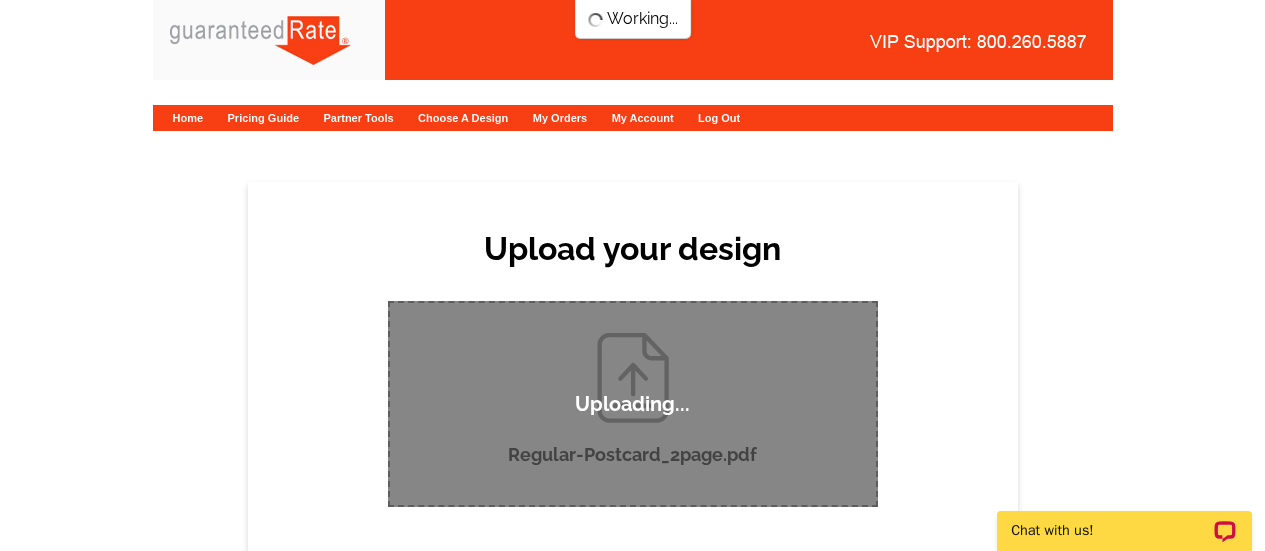 type 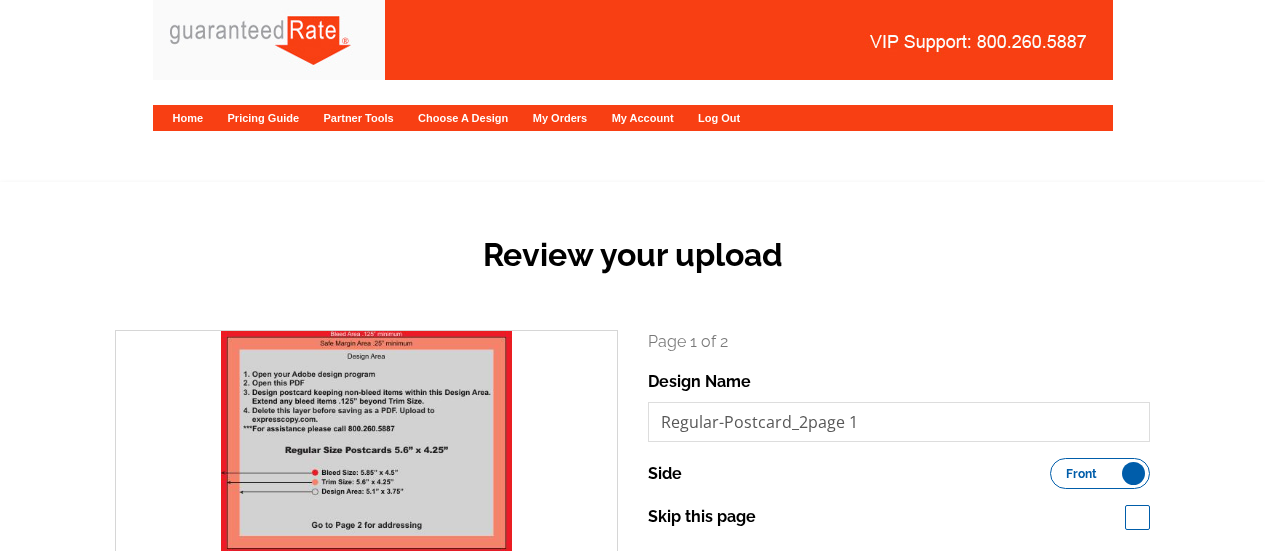 scroll, scrollTop: 0, scrollLeft: 0, axis: both 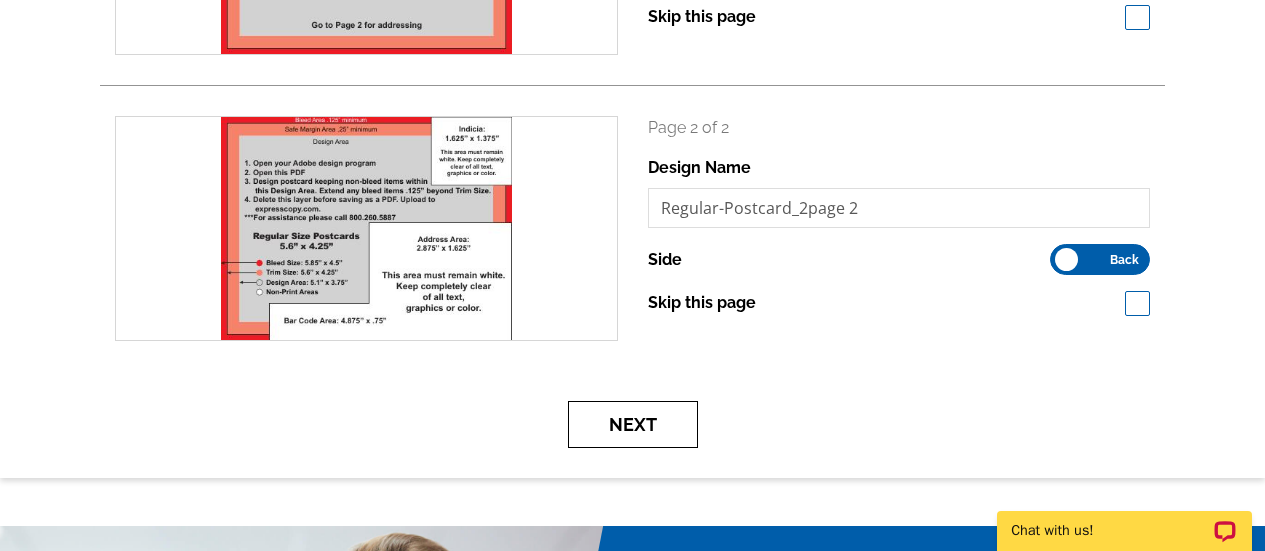 click on "Next" at bounding box center (633, 424) 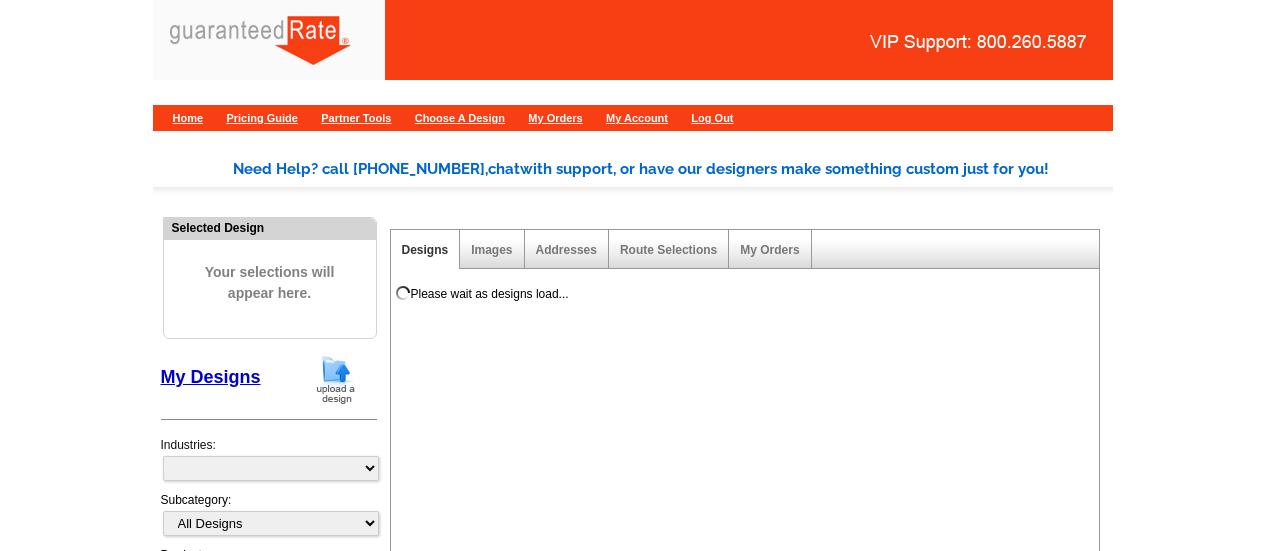 scroll, scrollTop: 0, scrollLeft: 0, axis: both 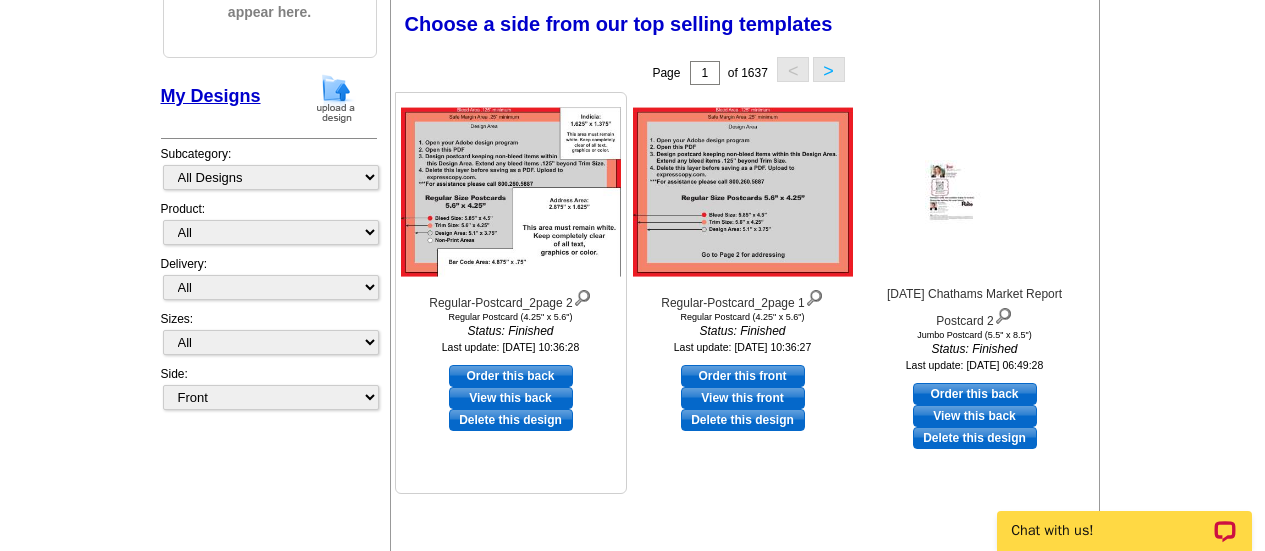 click on "Order this back" at bounding box center [511, 376] 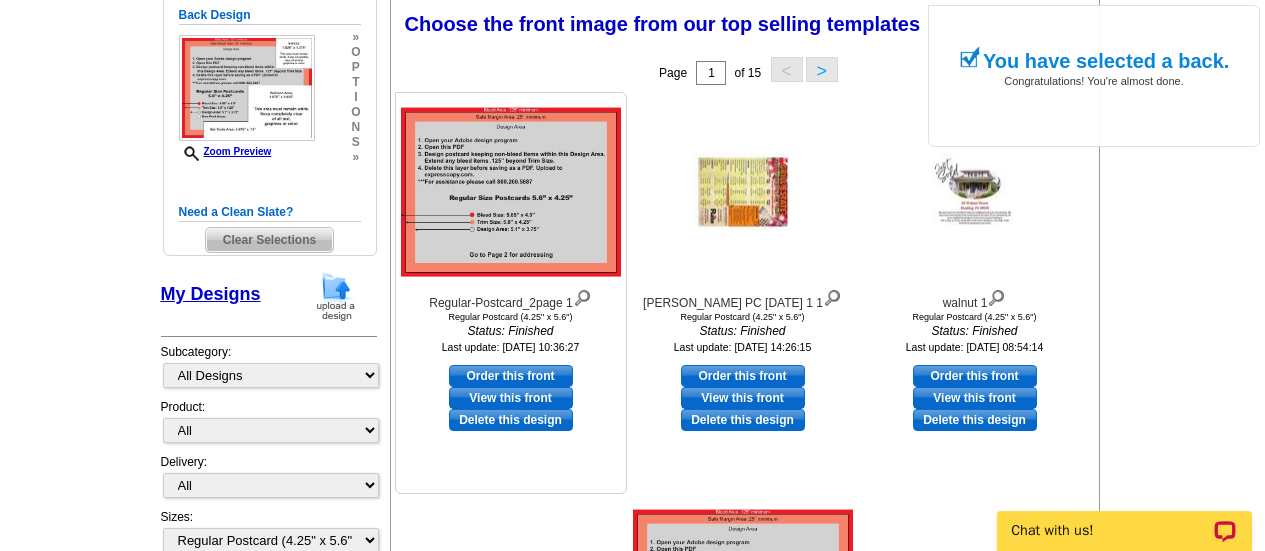 click on "Order this front" at bounding box center [511, 376] 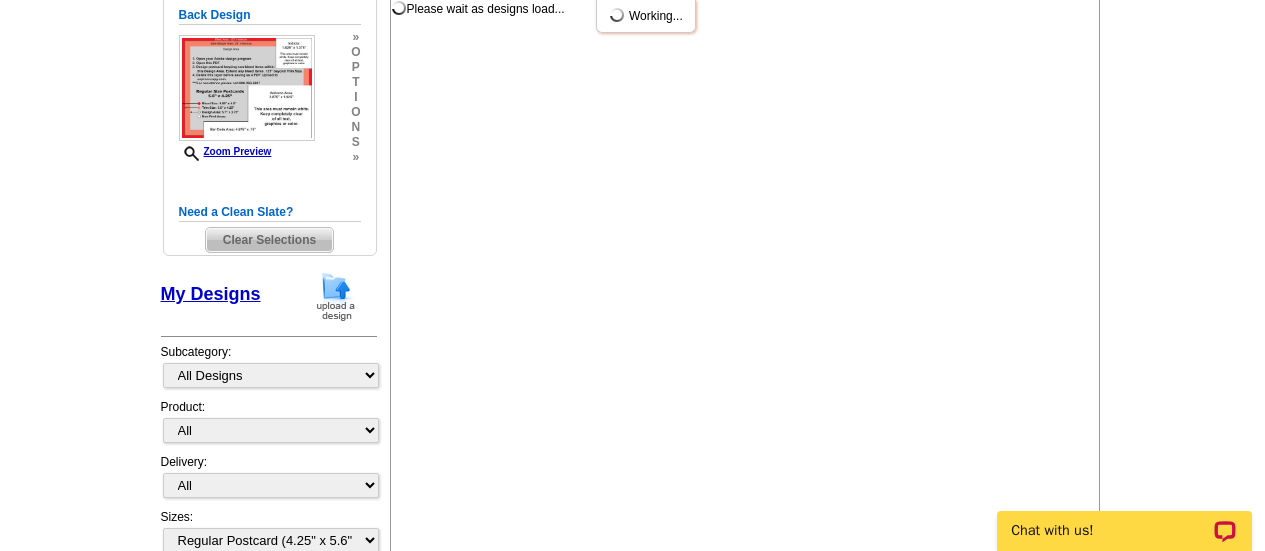 scroll, scrollTop: 0, scrollLeft: 0, axis: both 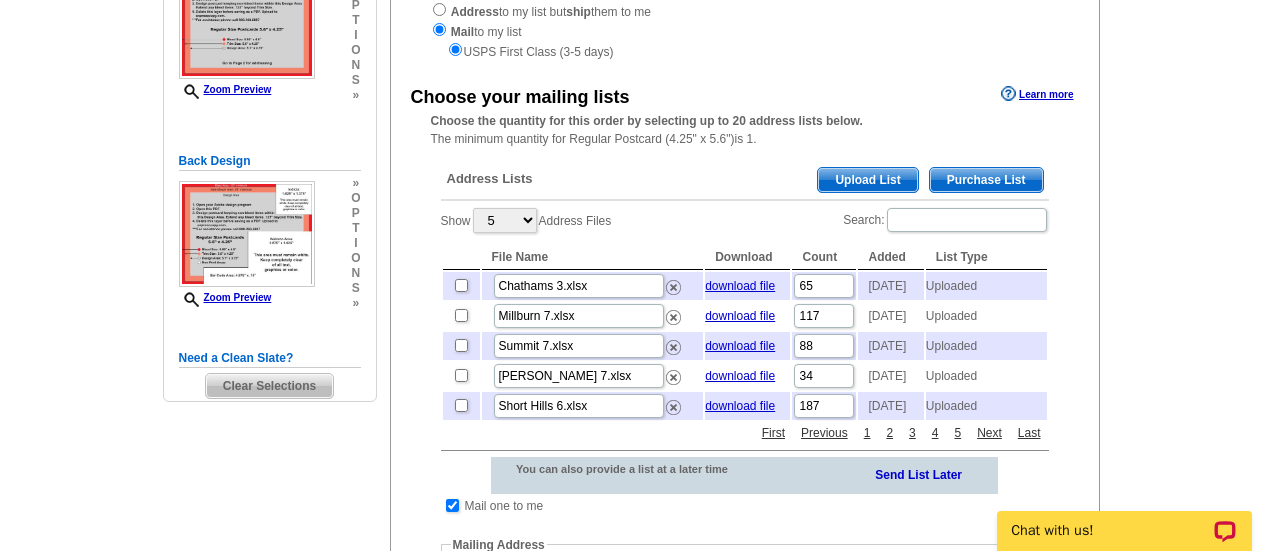 click on "Purchase List" at bounding box center (986, 180) 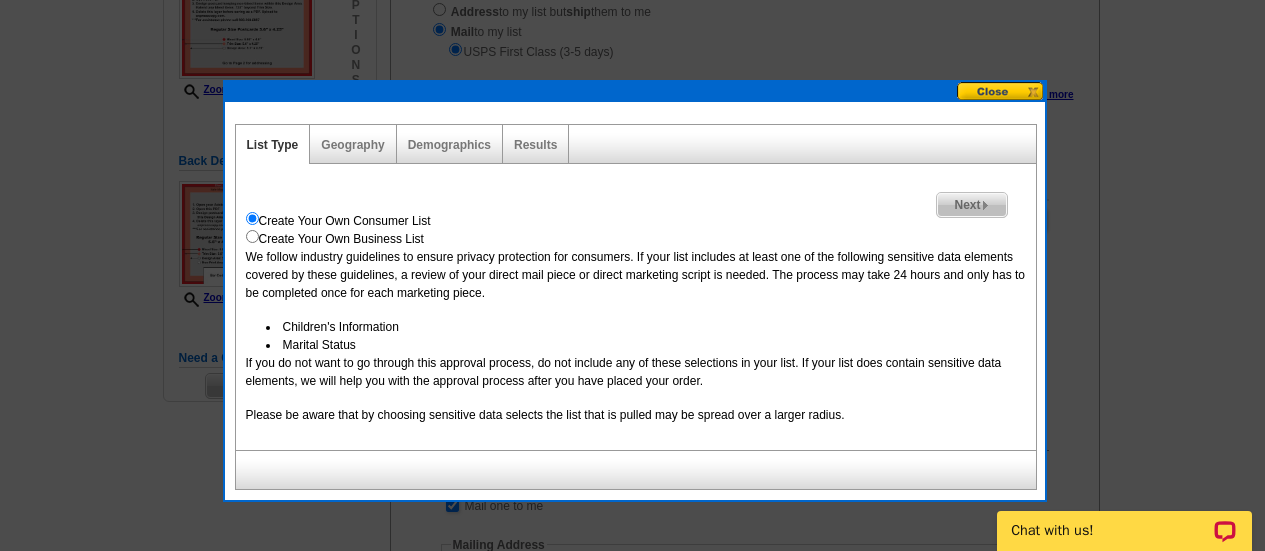 click on "Next" at bounding box center (971, 205) 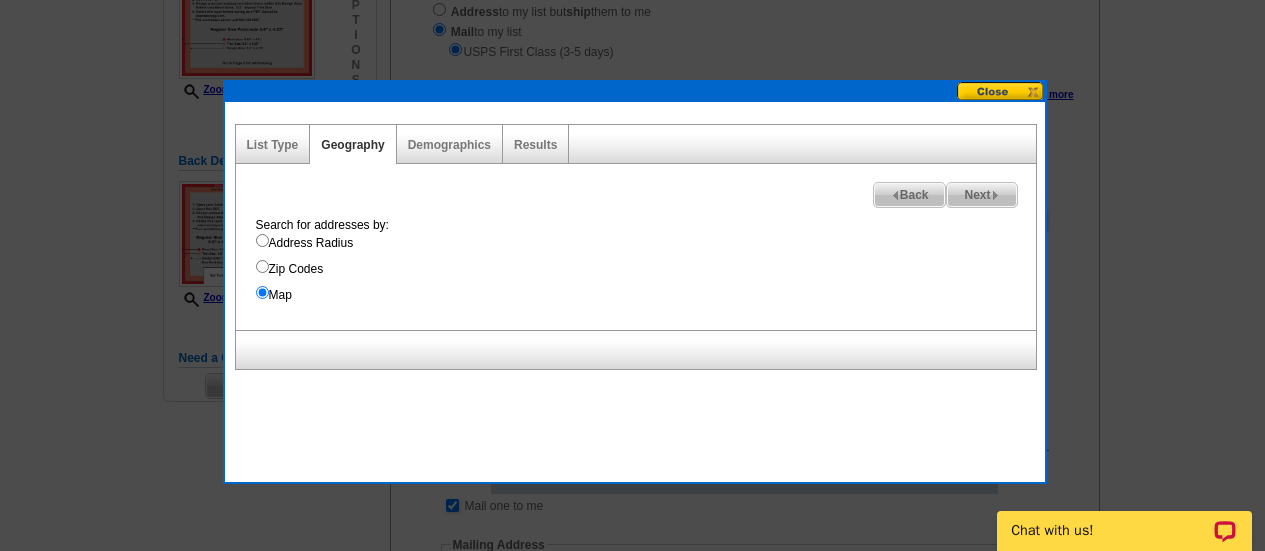 click at bounding box center (995, 195) 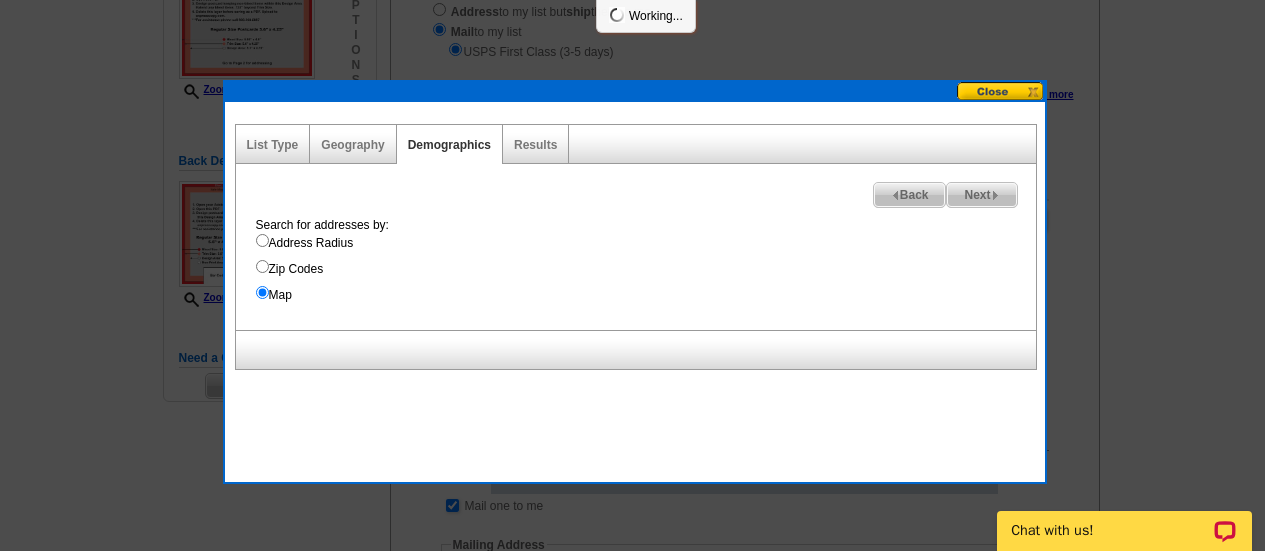 select 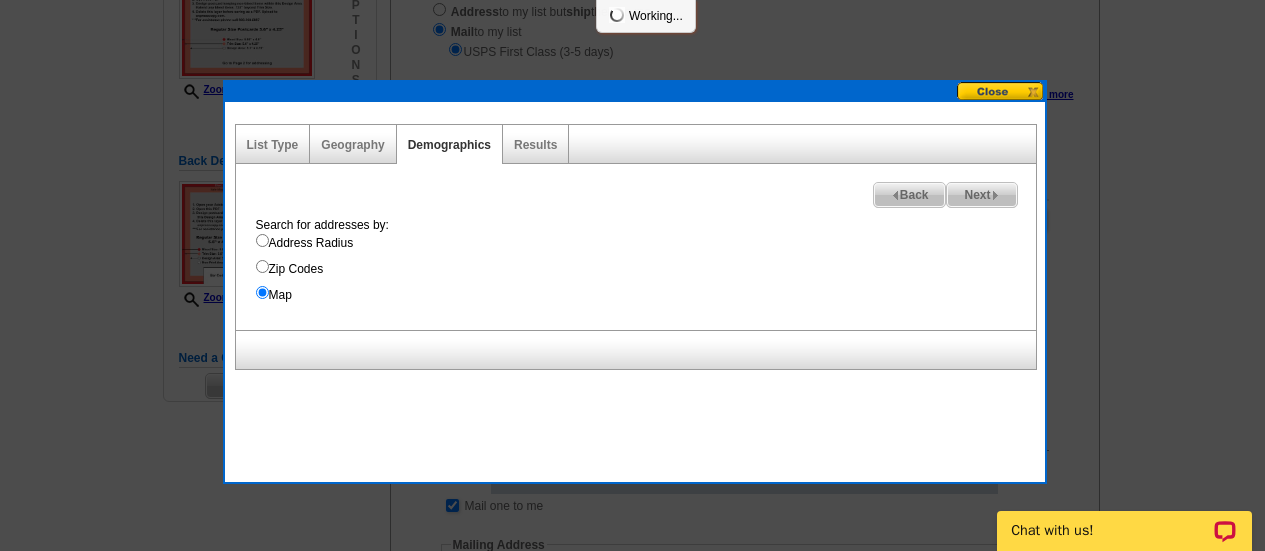 select 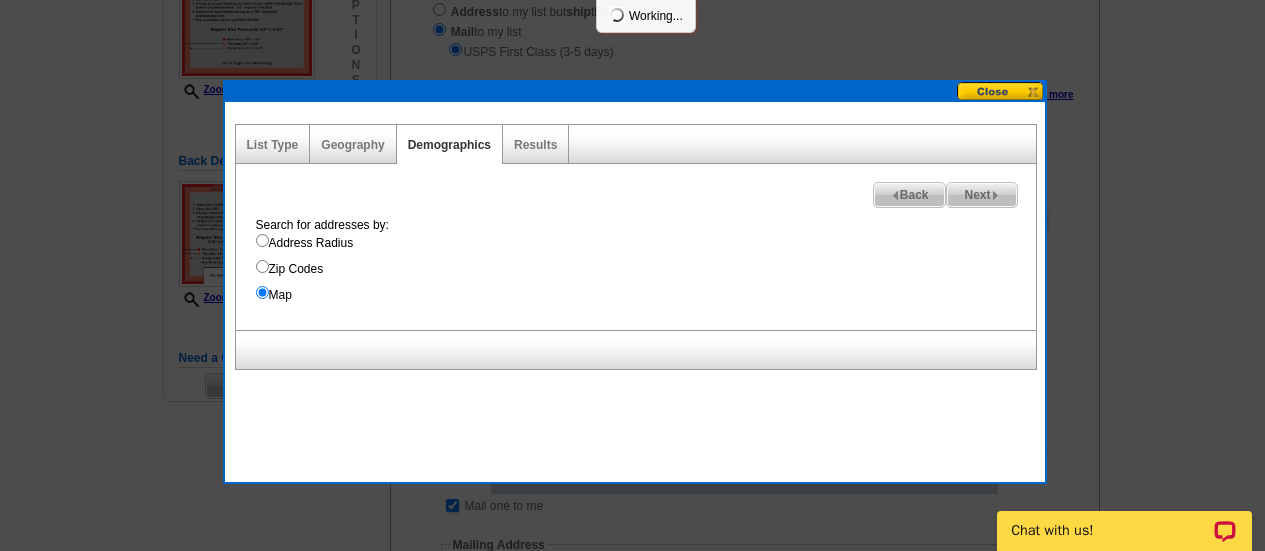 select 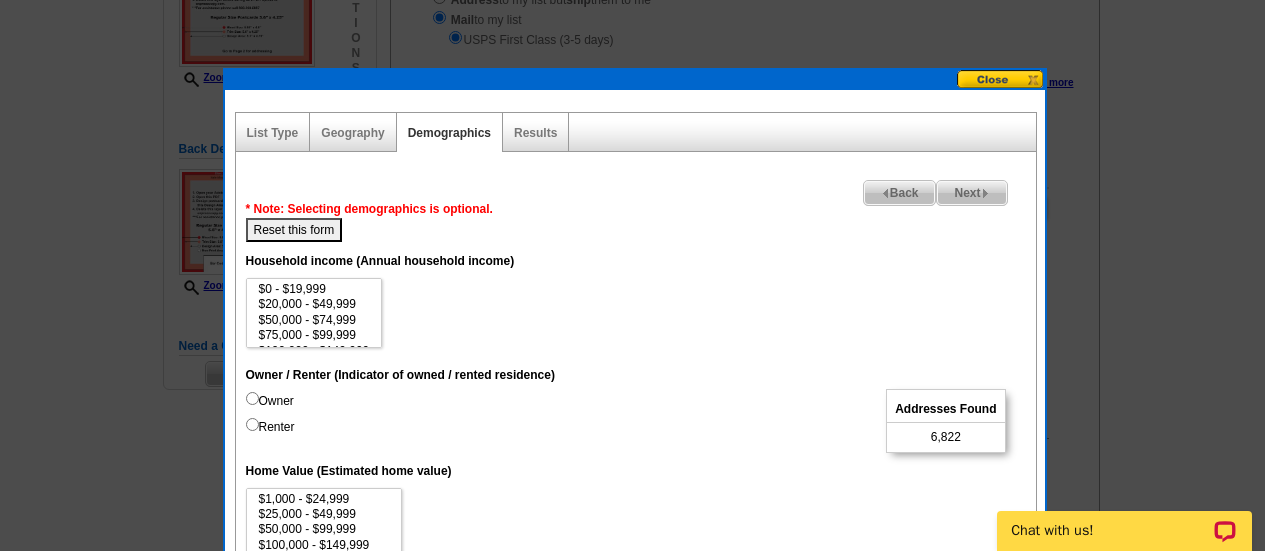 scroll, scrollTop: 300, scrollLeft: 0, axis: vertical 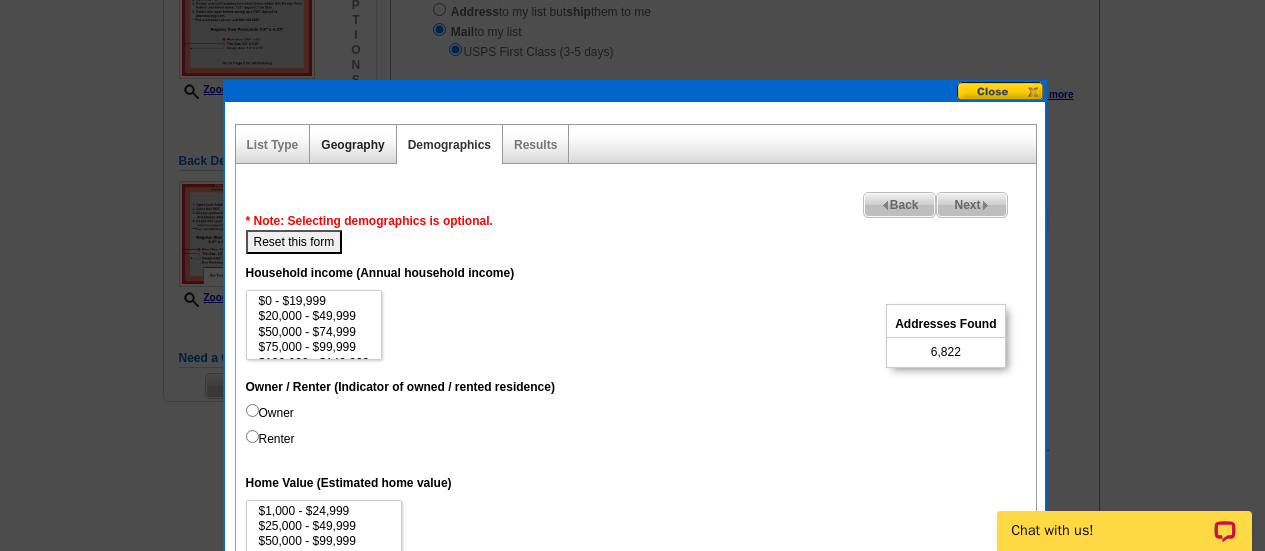 click on "Geography" at bounding box center (352, 145) 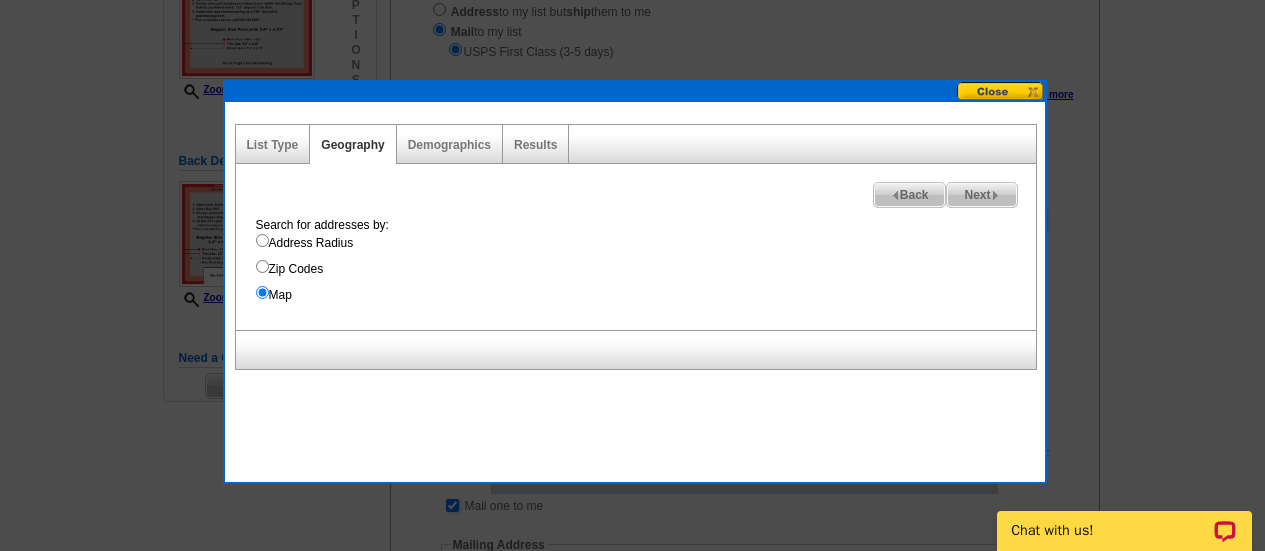 click on "Zip Codes" at bounding box center [262, 266] 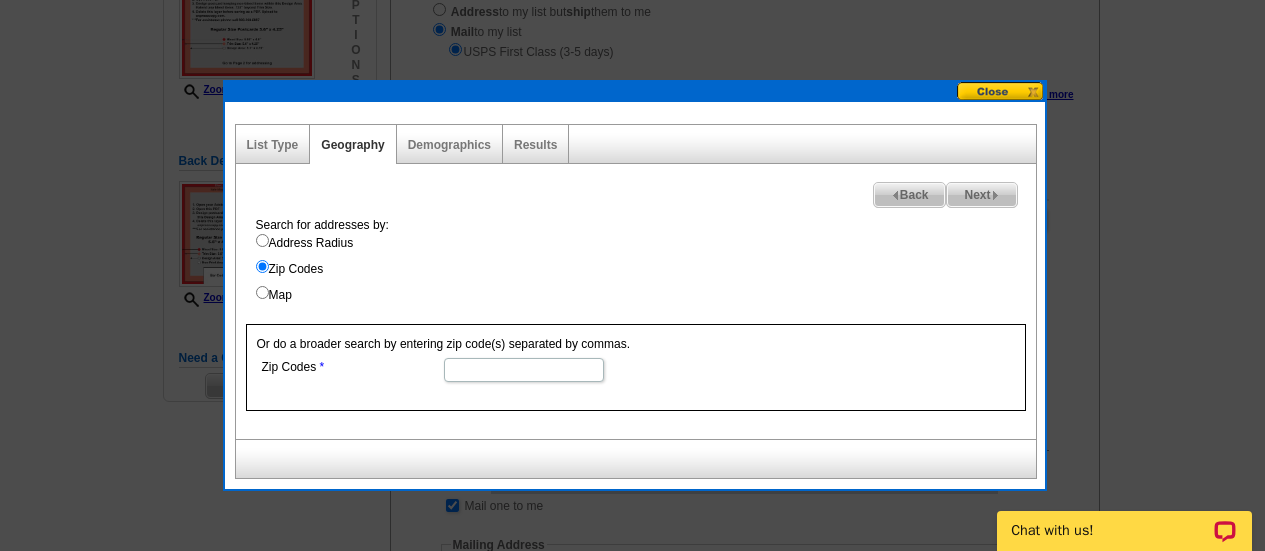 click on "Map" at bounding box center (262, 292) 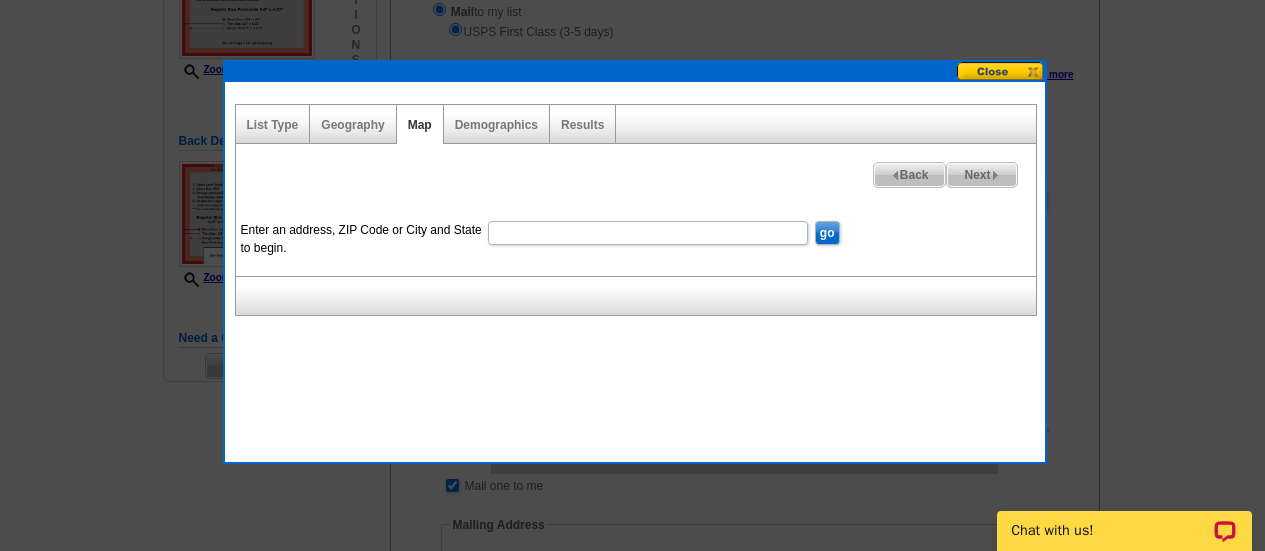 scroll, scrollTop: 300, scrollLeft: 0, axis: vertical 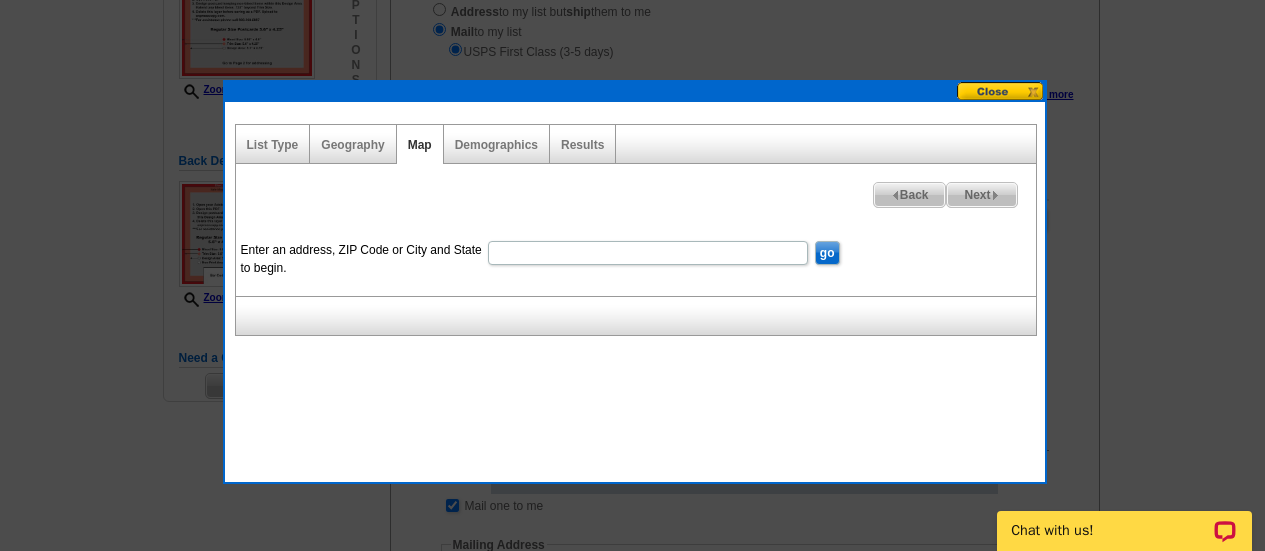 click on "Enter an address, ZIP Code or City and State to begin." at bounding box center (648, 253) 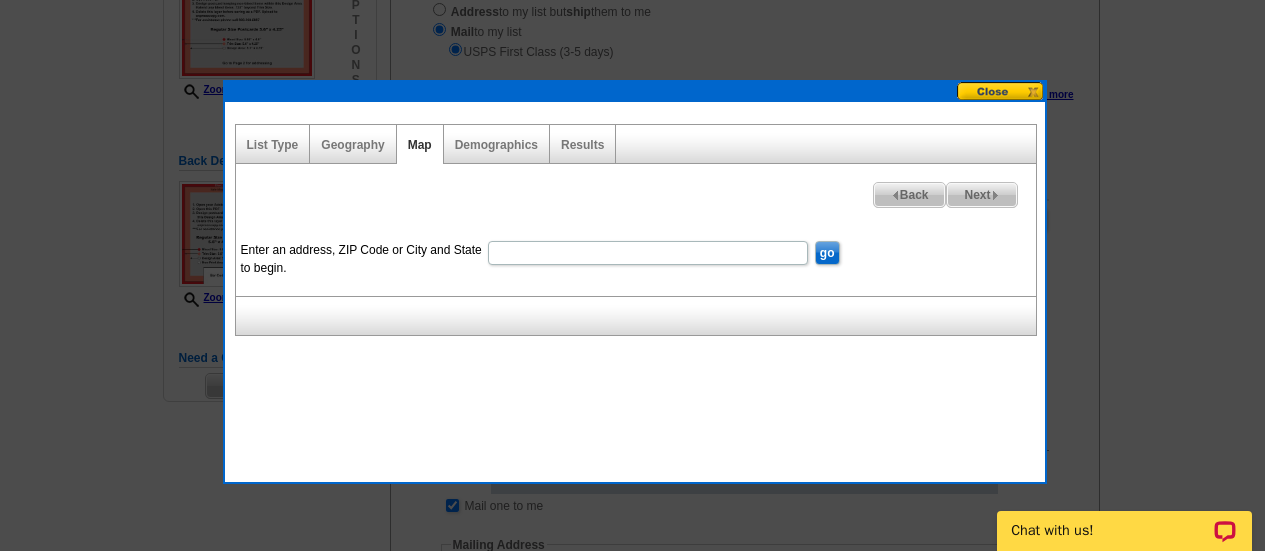 type on "Downtown [GEOGRAPHIC_DATA]" 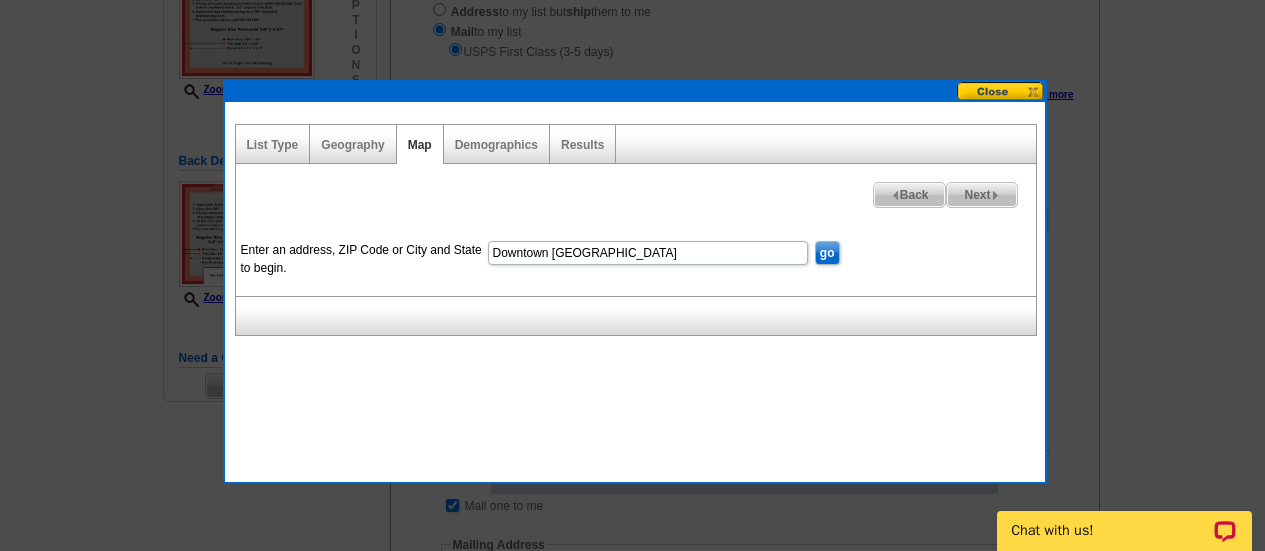 scroll, scrollTop: 0, scrollLeft: 0, axis: both 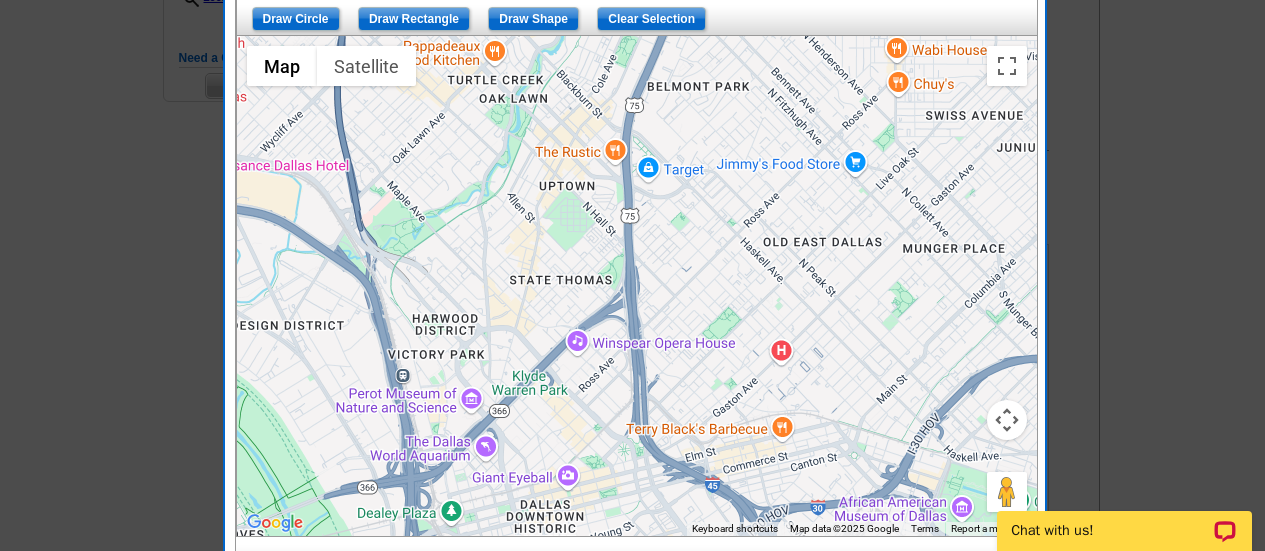 drag, startPoint x: 563, startPoint y: 226, endPoint x: 519, endPoint y: 428, distance: 206.73654 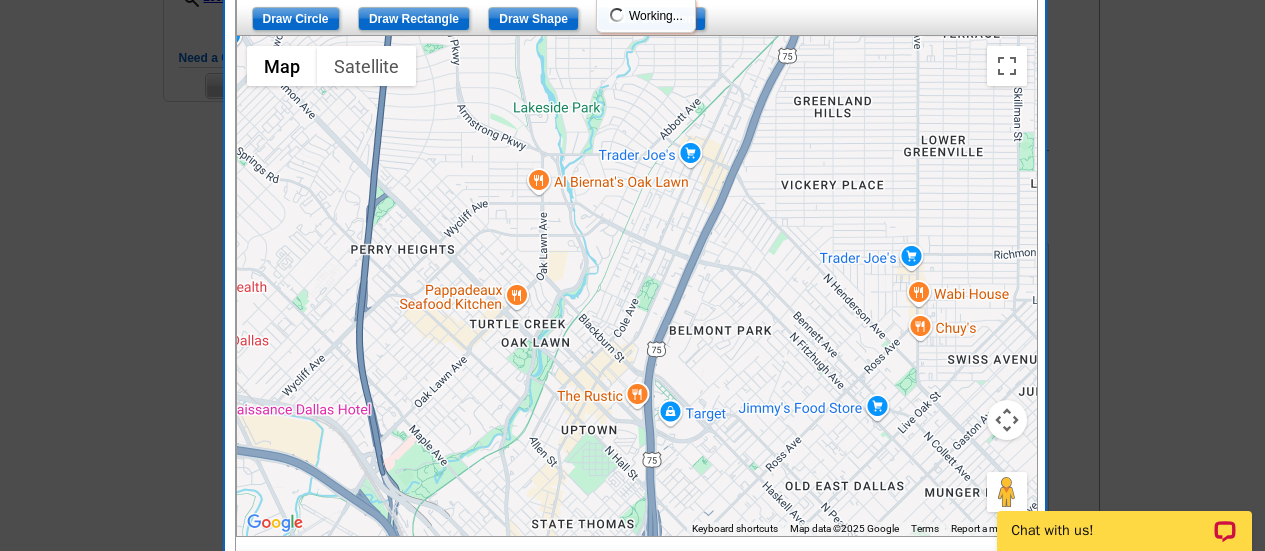 drag, startPoint x: 794, startPoint y: 141, endPoint x: 816, endPoint y: 397, distance: 256.94357 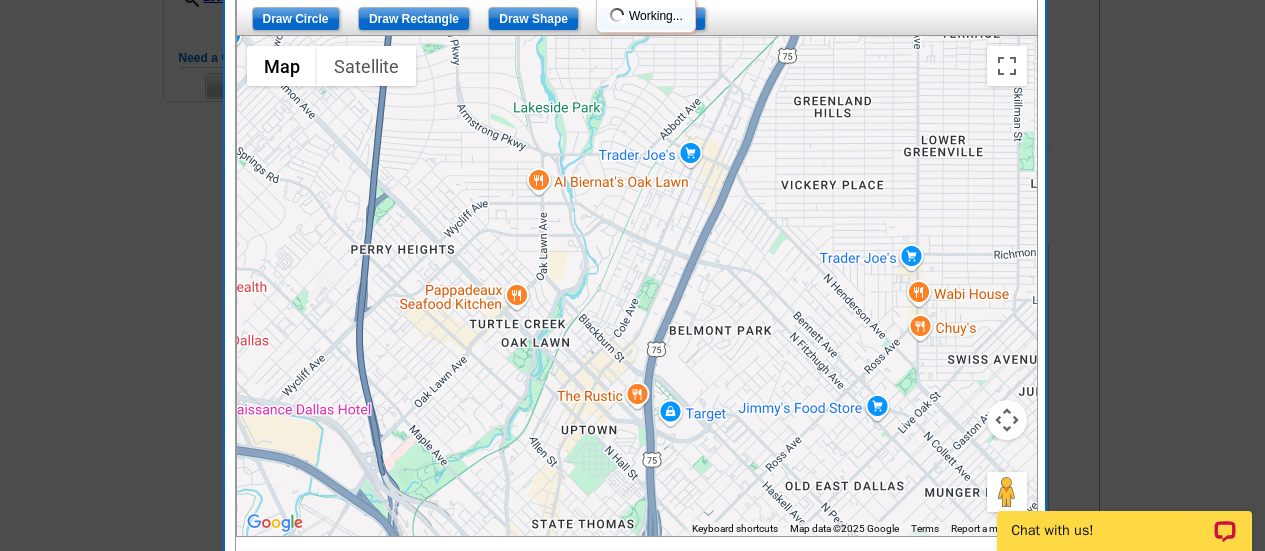 click at bounding box center (637, 286) 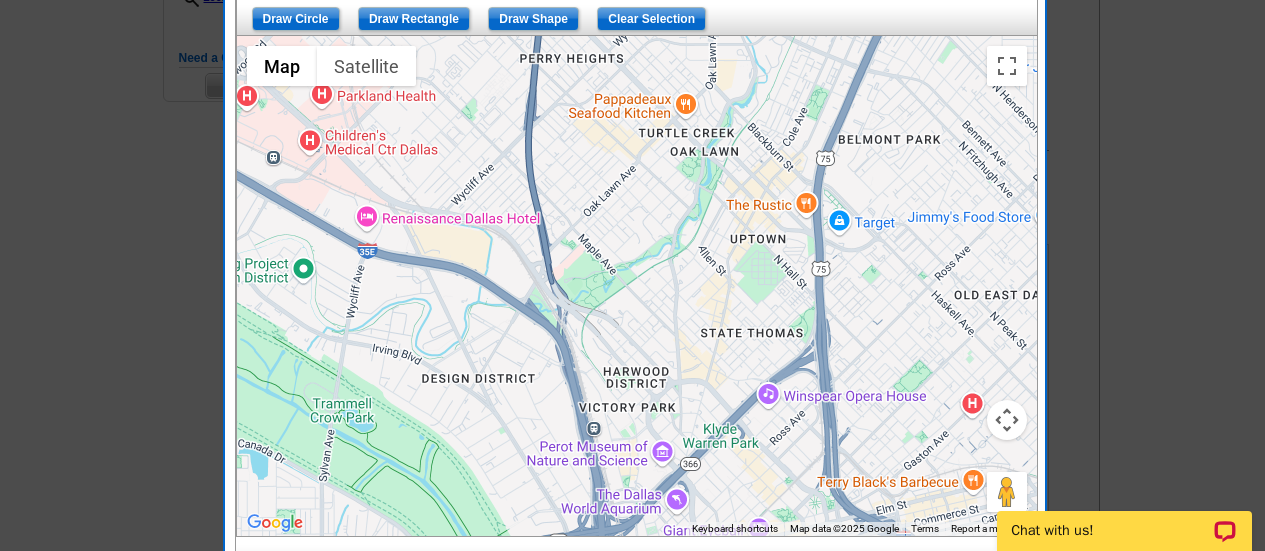 drag, startPoint x: 656, startPoint y: 352, endPoint x: 833, endPoint y: 76, distance: 327.87955 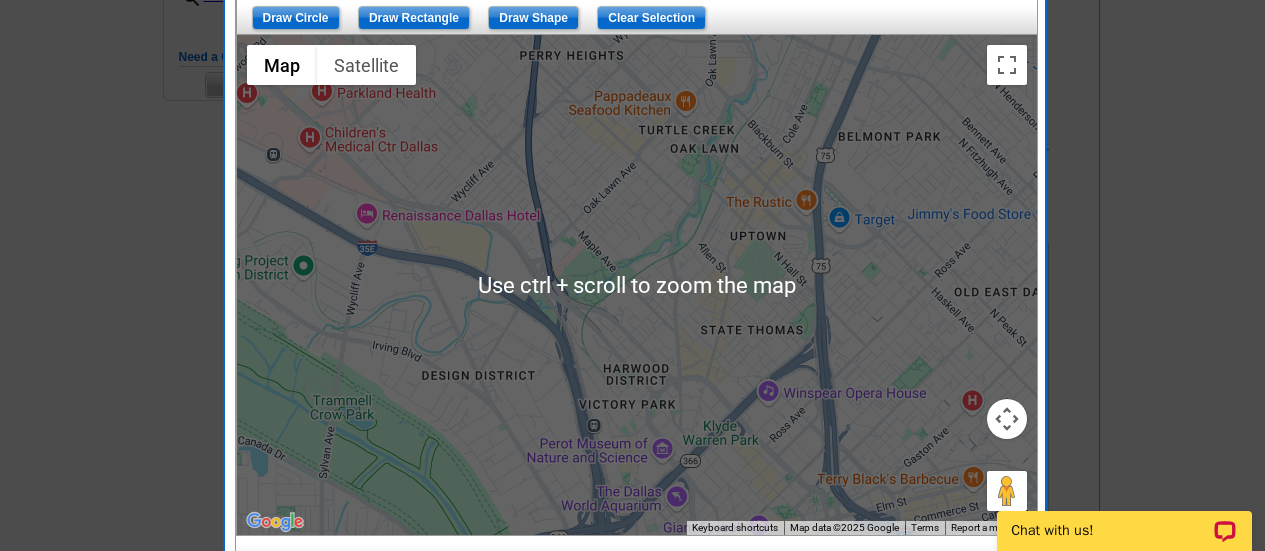 scroll, scrollTop: 600, scrollLeft: 0, axis: vertical 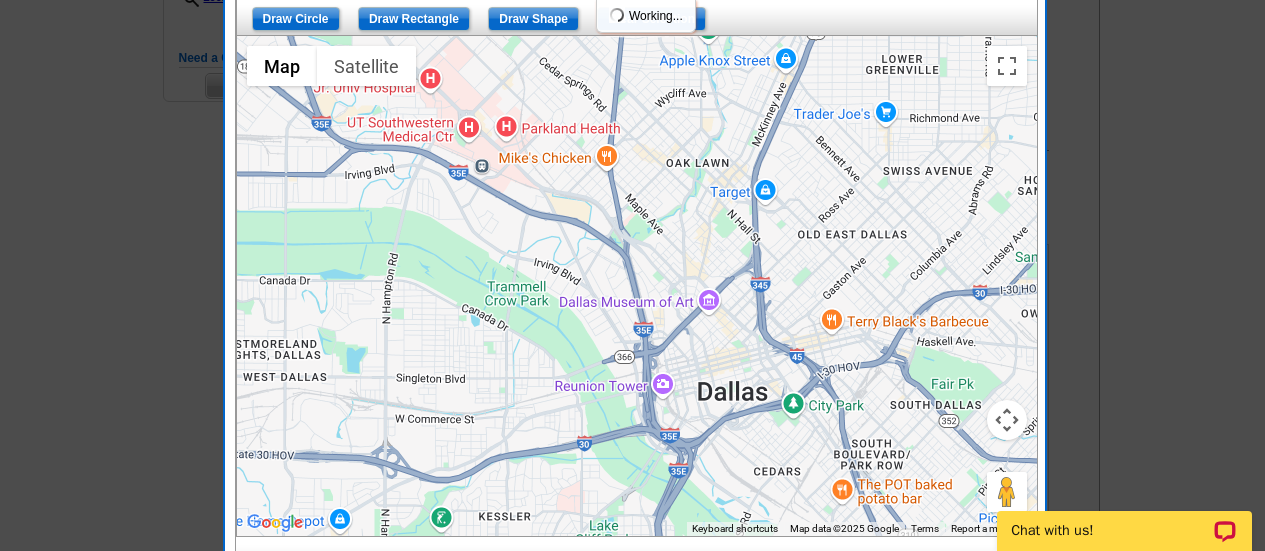 drag, startPoint x: 827, startPoint y: 387, endPoint x: 762, endPoint y: 349, distance: 75.29276 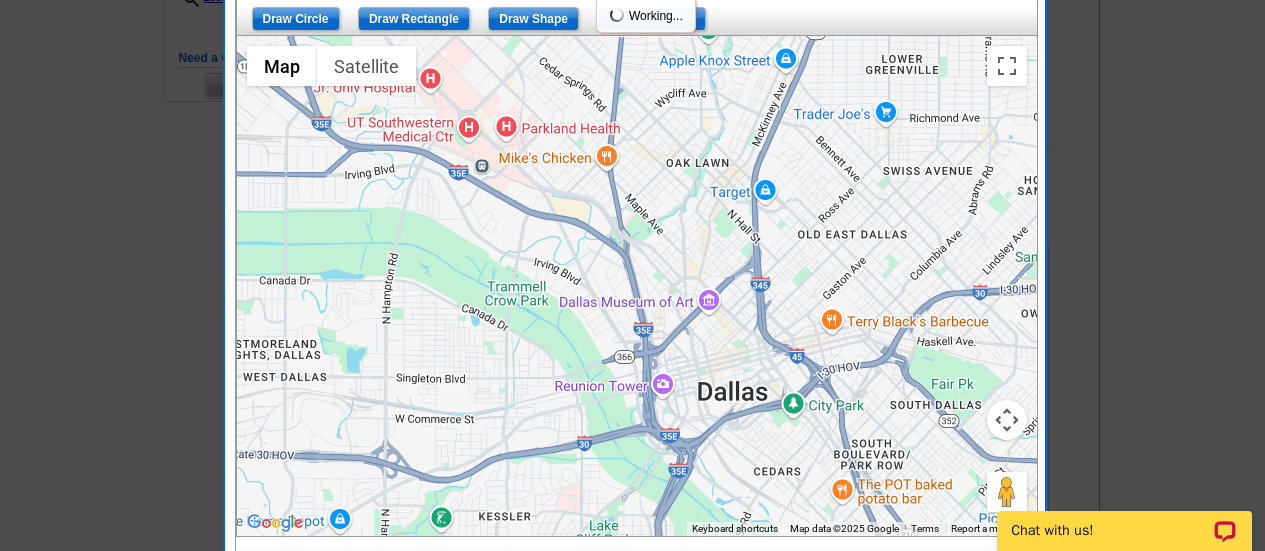 click at bounding box center [637, 286] 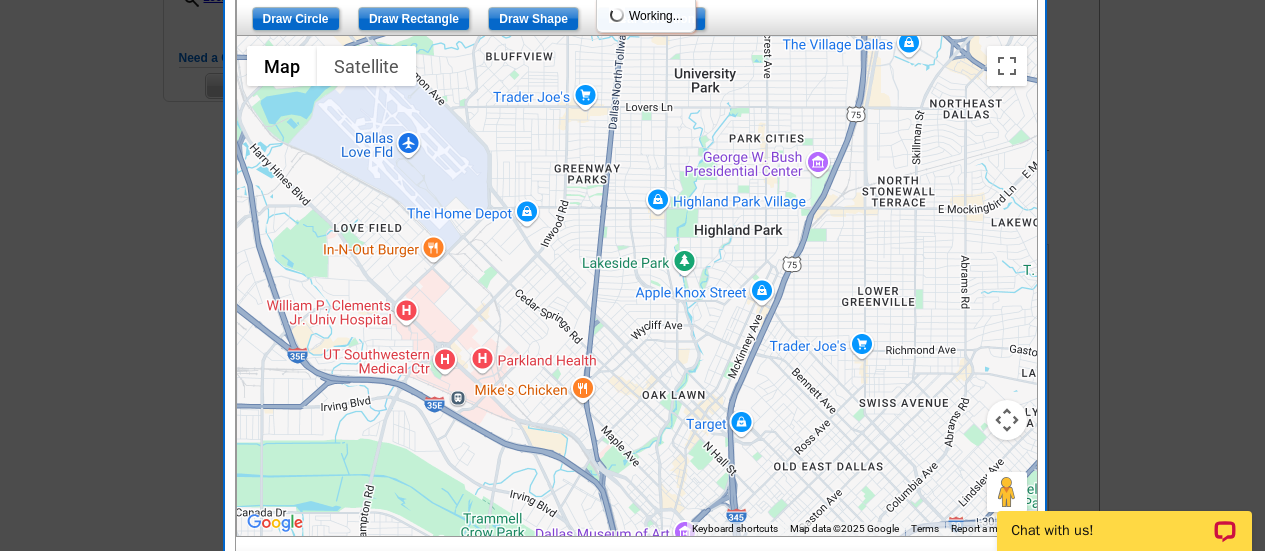drag, startPoint x: 832, startPoint y: 180, endPoint x: 807, endPoint y: 415, distance: 236.32605 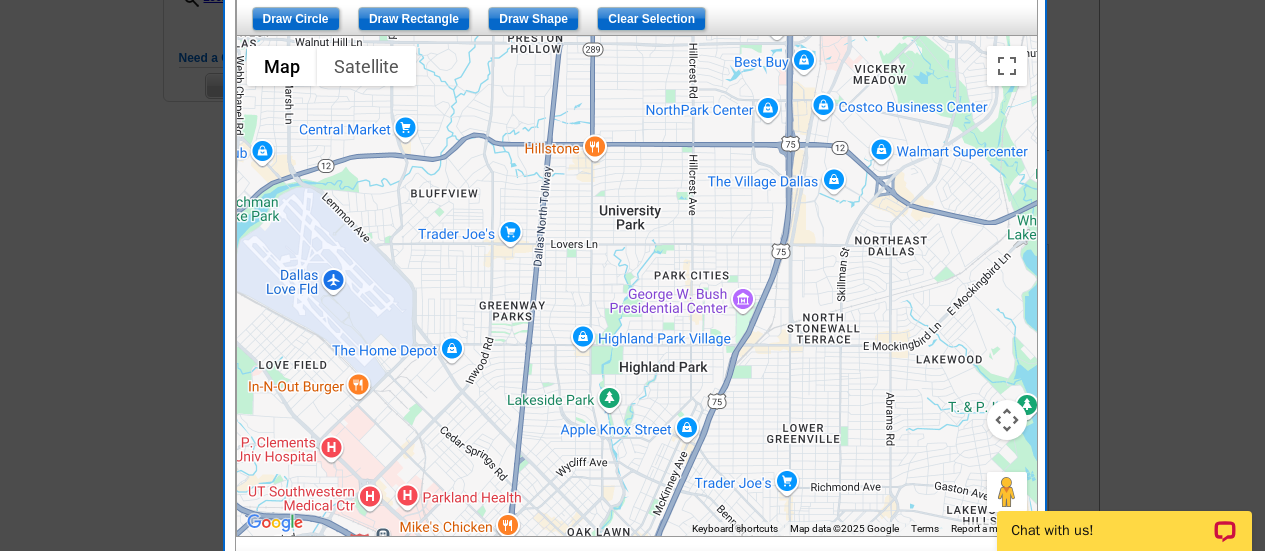 drag, startPoint x: 785, startPoint y: 103, endPoint x: 707, endPoint y: 245, distance: 162.01234 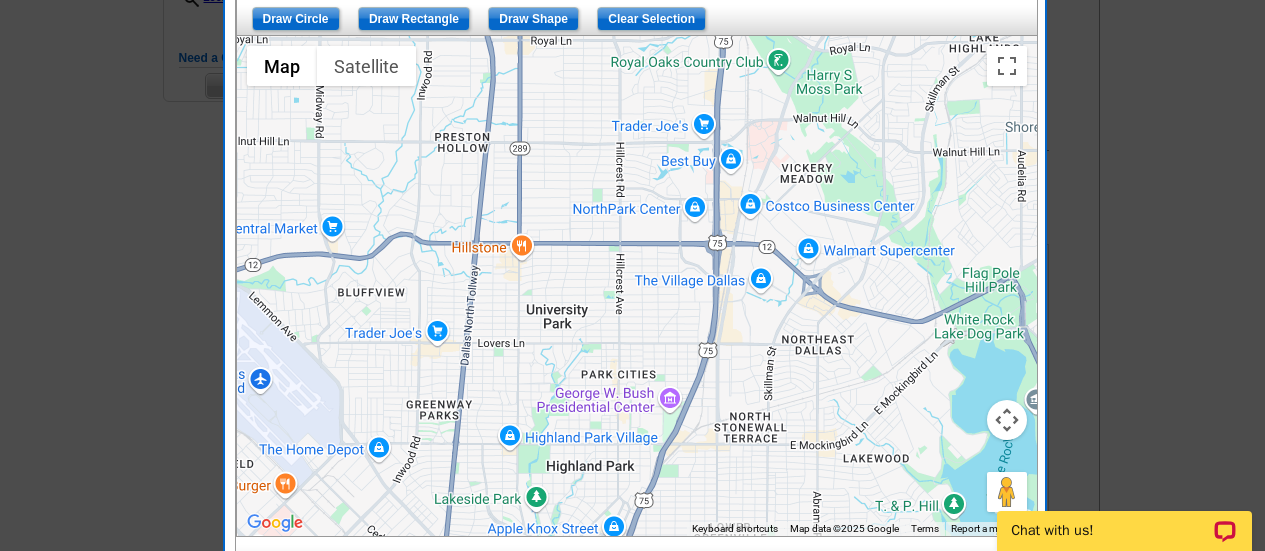 drag, startPoint x: 706, startPoint y: 231, endPoint x: 638, endPoint y: 326, distance: 116.82893 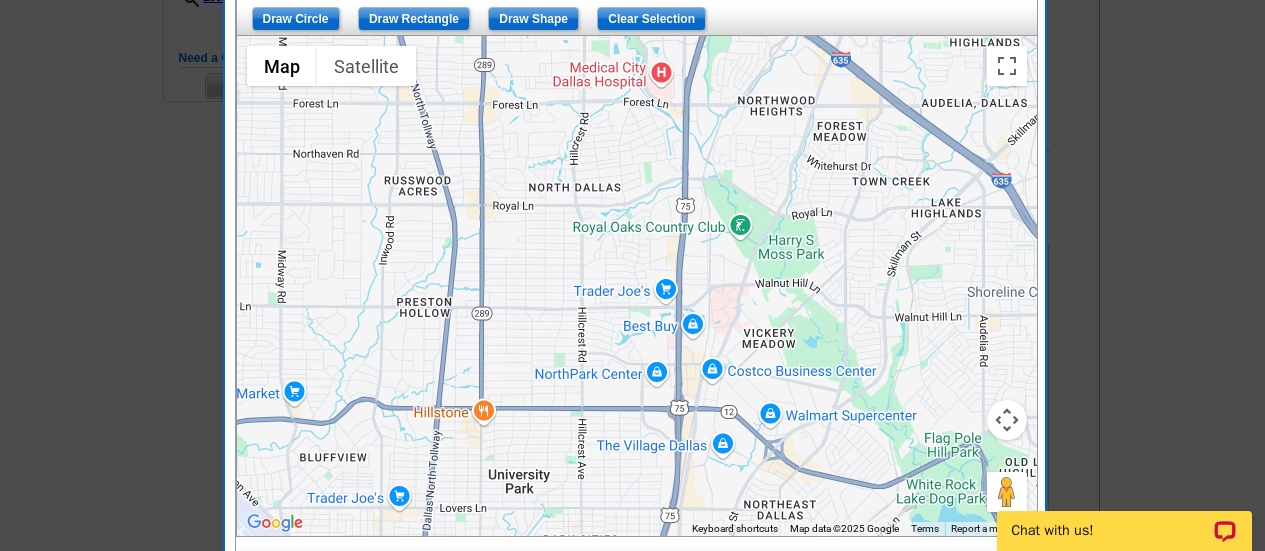 drag, startPoint x: 764, startPoint y: 165, endPoint x: 726, endPoint y: 332, distance: 171.2688 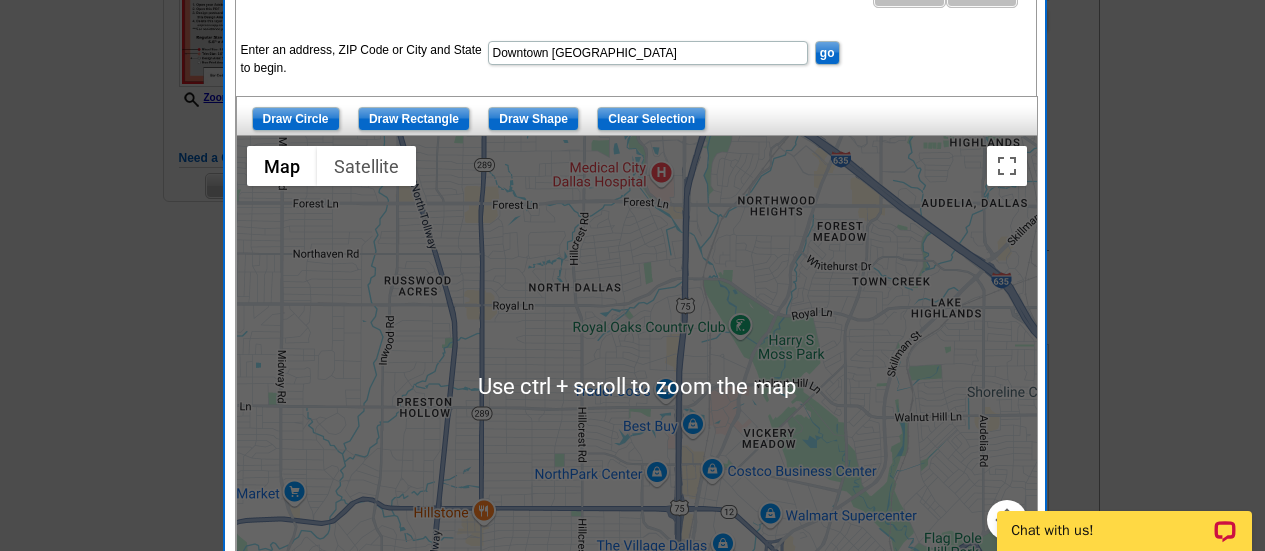 scroll, scrollTop: 600, scrollLeft: 0, axis: vertical 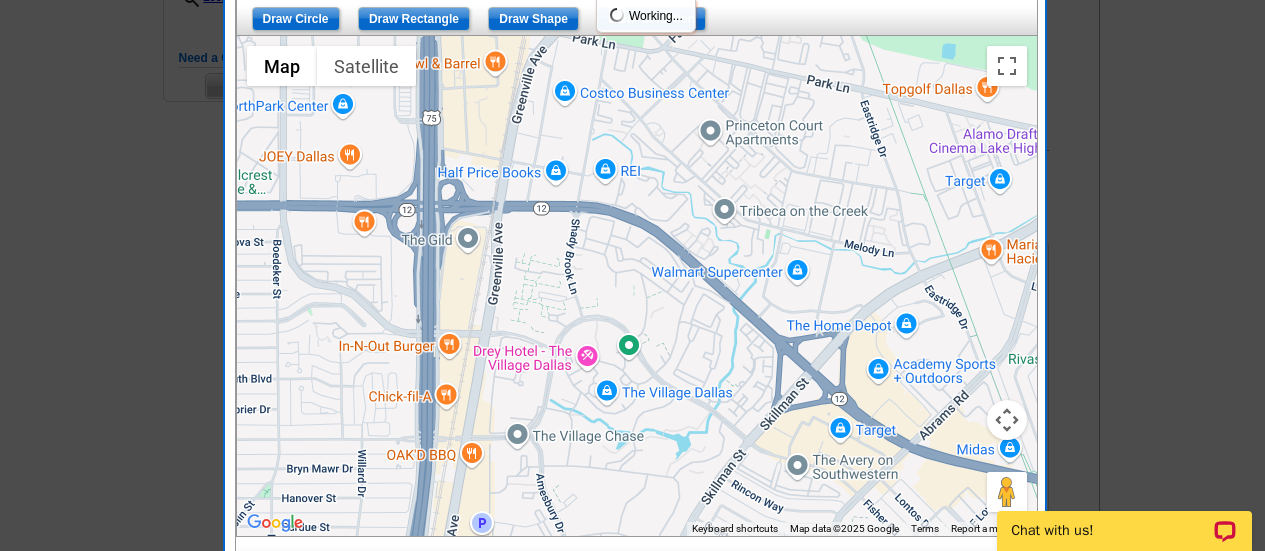 drag, startPoint x: 746, startPoint y: 423, endPoint x: 744, endPoint y: 229, distance: 194.01031 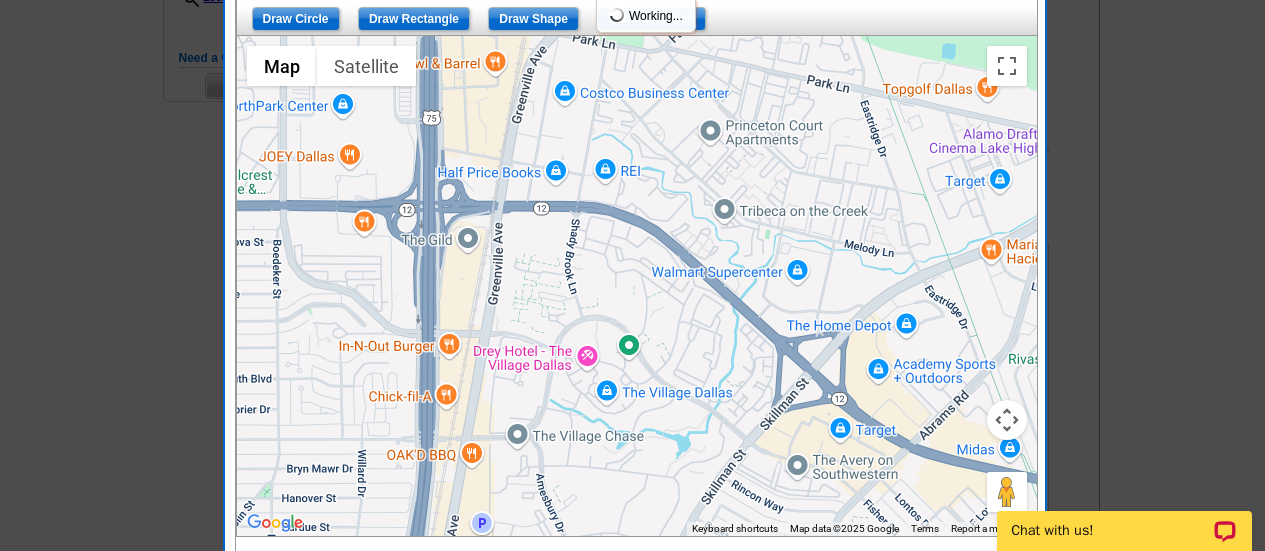 click at bounding box center (637, 286) 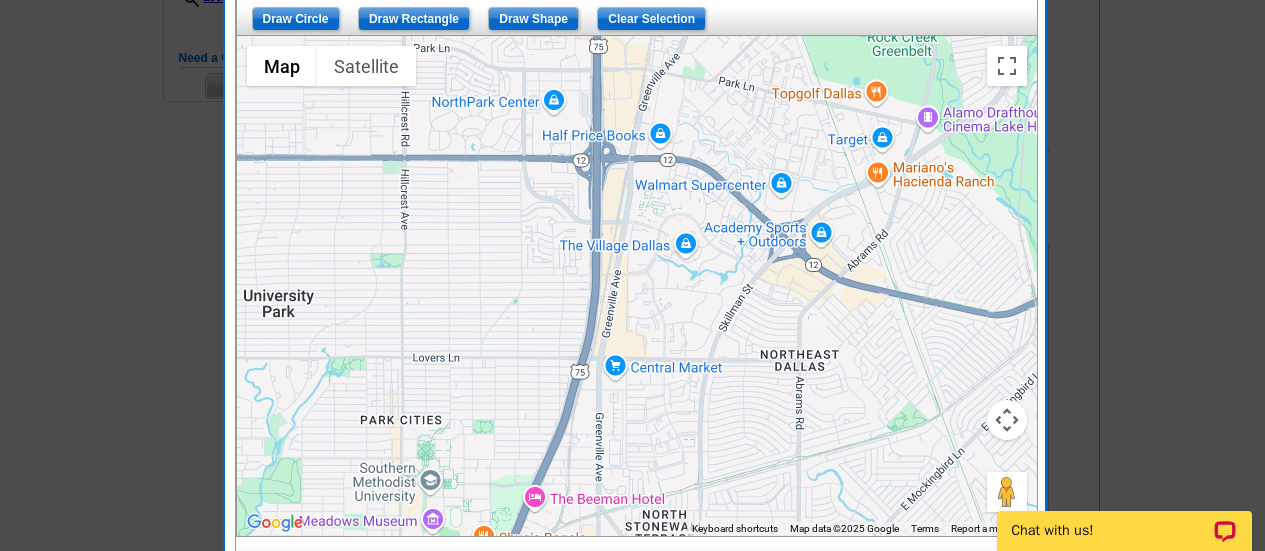 drag, startPoint x: 586, startPoint y: 365, endPoint x: 667, endPoint y: 314, distance: 95.71834 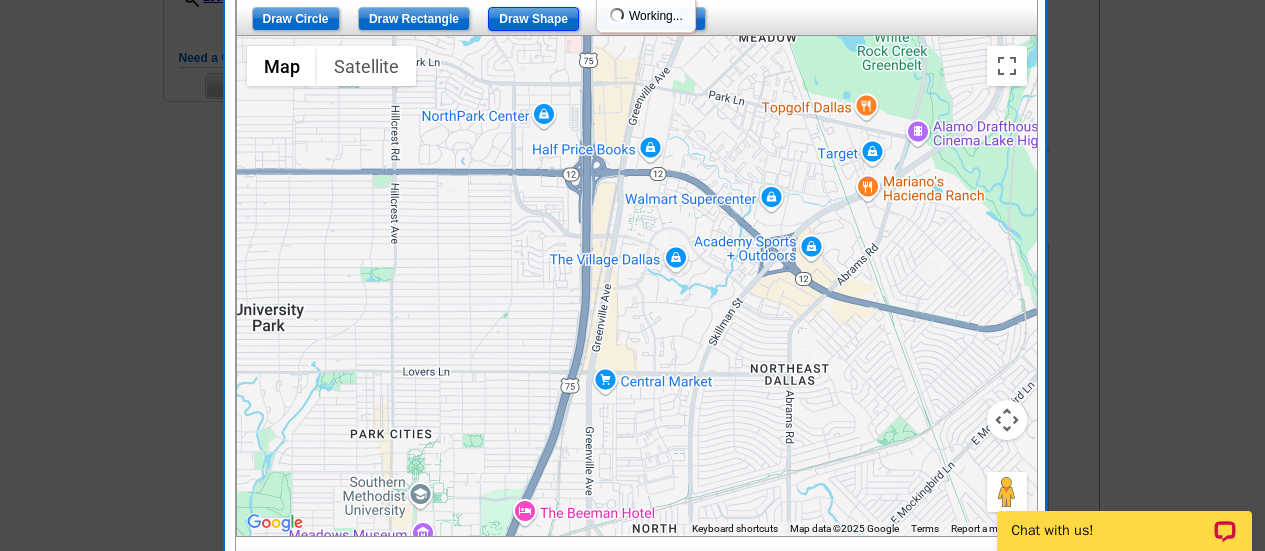click on "Draw Shape" at bounding box center [533, 19] 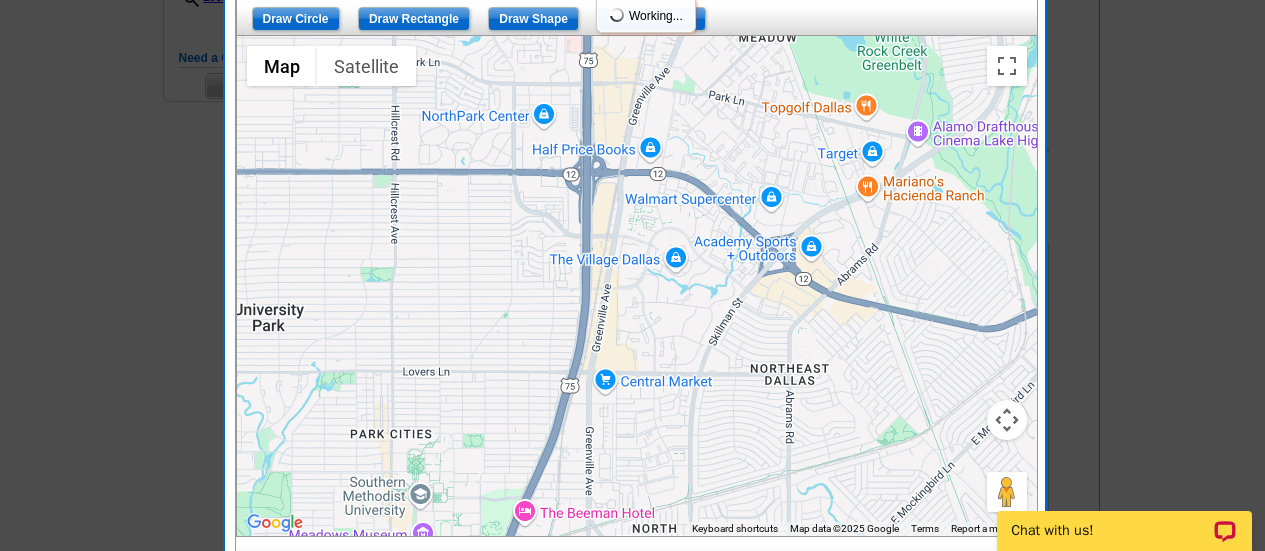 click at bounding box center (637, 286) 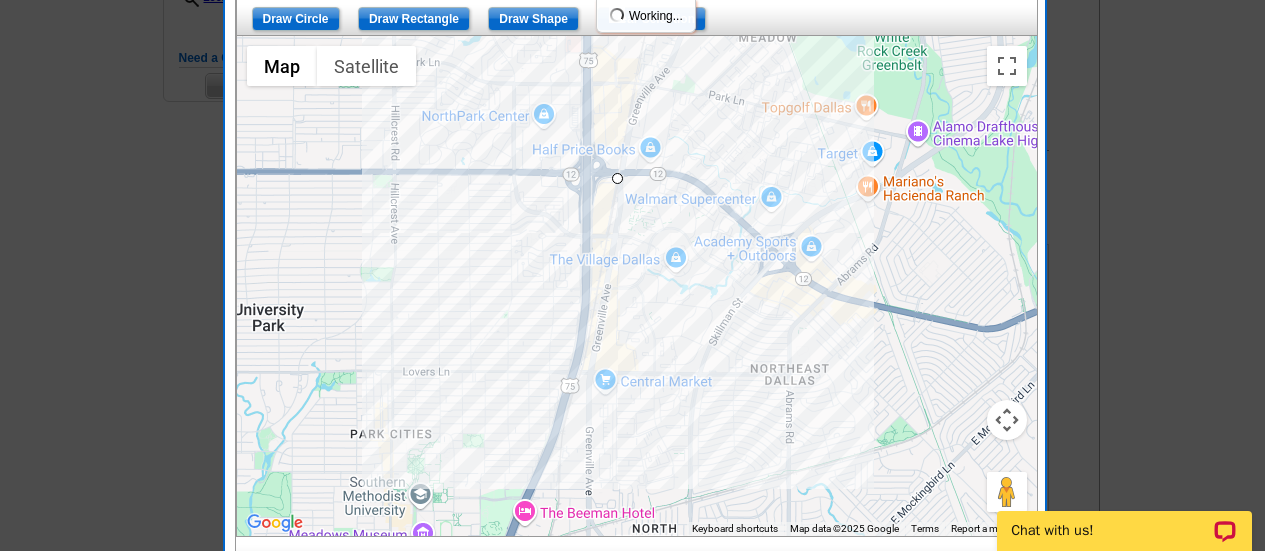 click at bounding box center (637, 286) 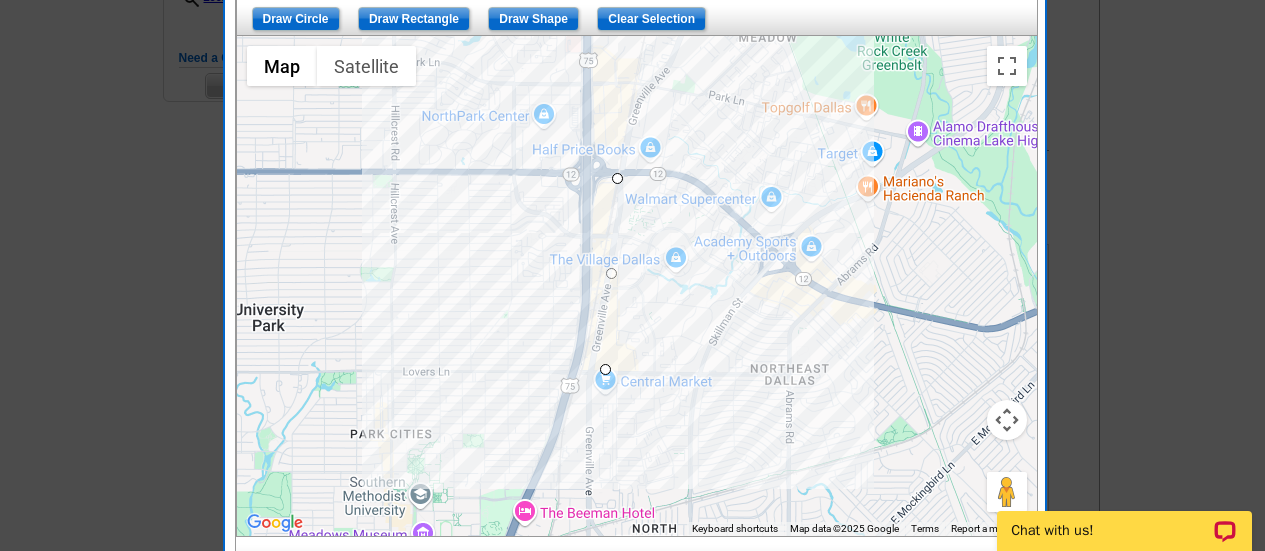 click at bounding box center [637, 286] 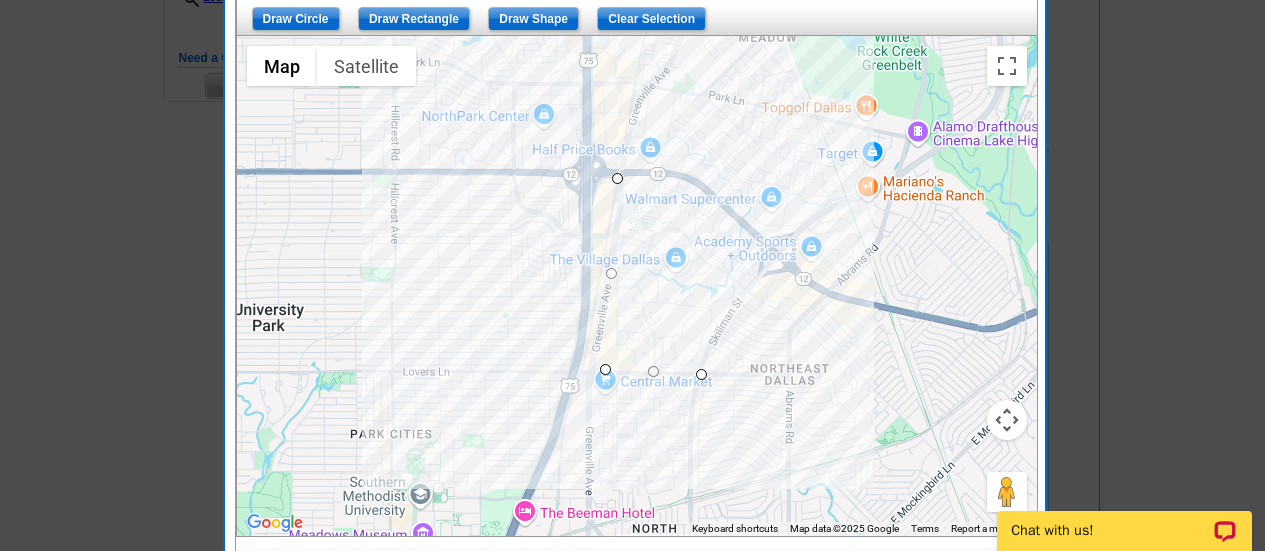 click at bounding box center [637, 286] 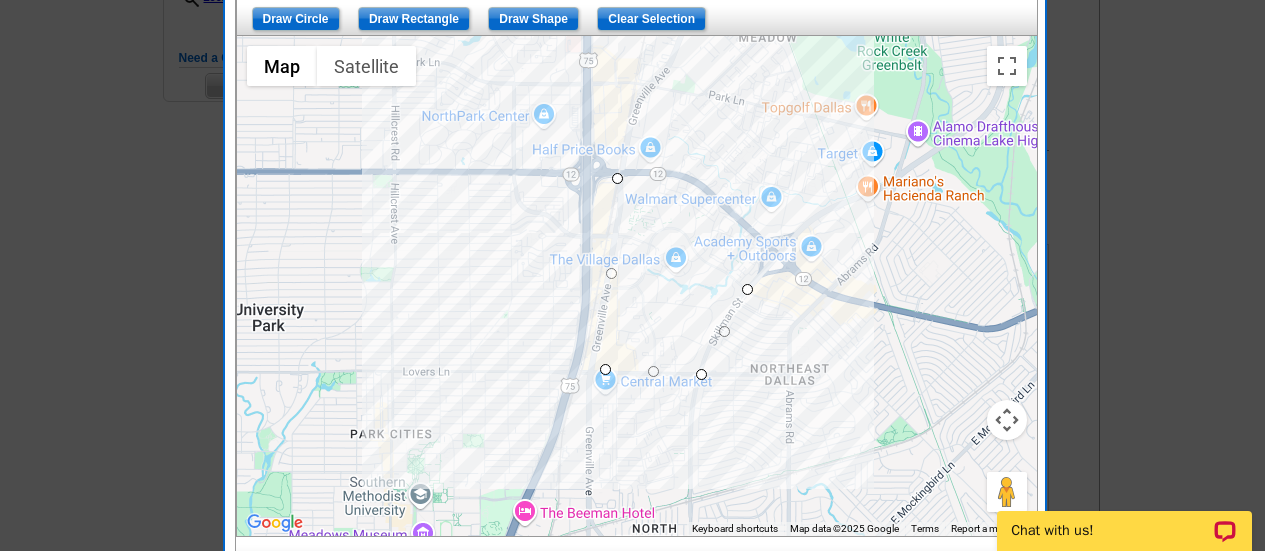 click at bounding box center (637, 286) 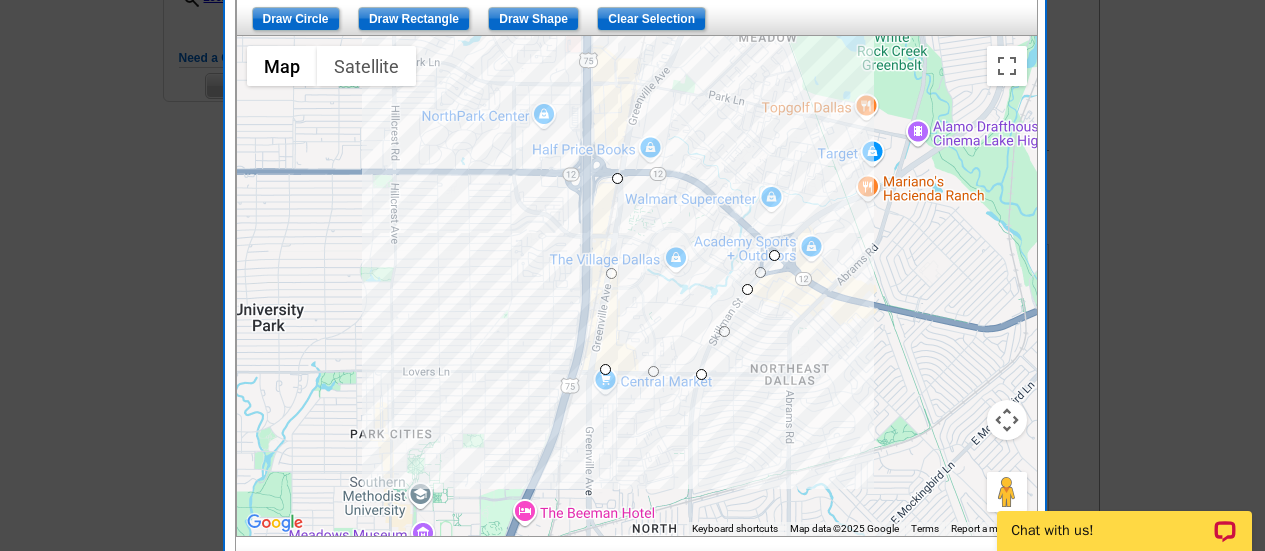 click at bounding box center [637, 286] 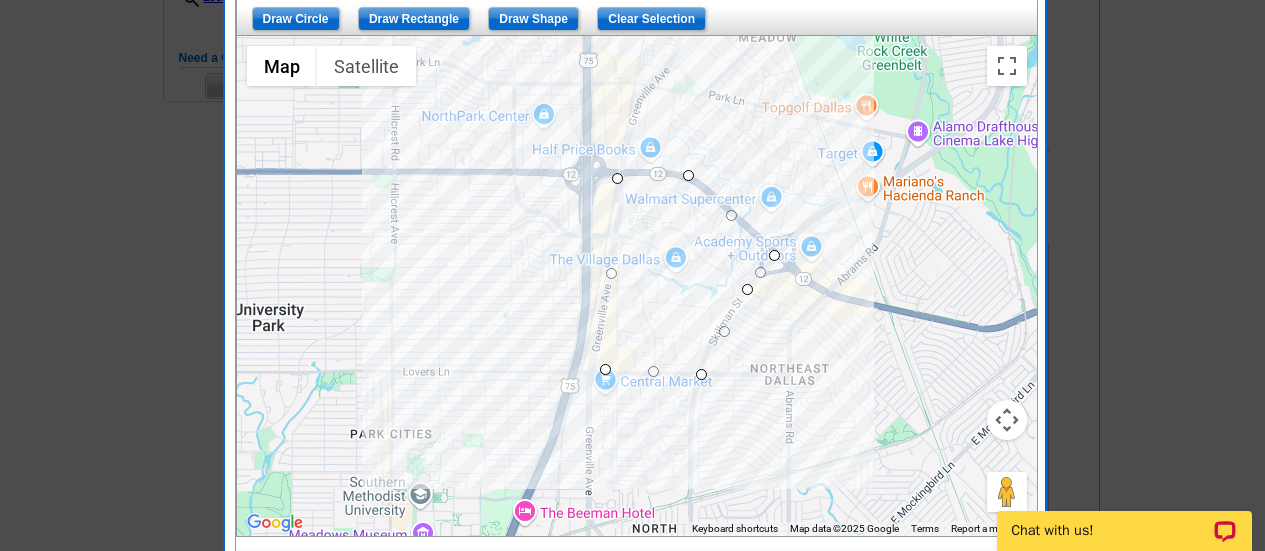 click at bounding box center (637, 286) 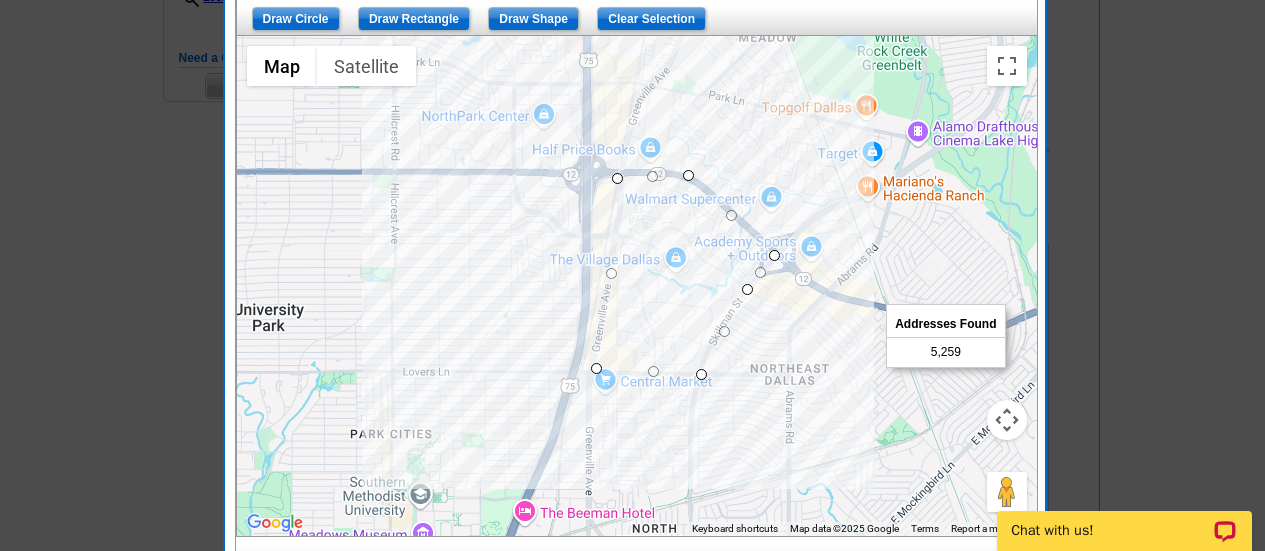 drag, startPoint x: 603, startPoint y: 369, endPoint x: 592, endPoint y: 368, distance: 11.045361 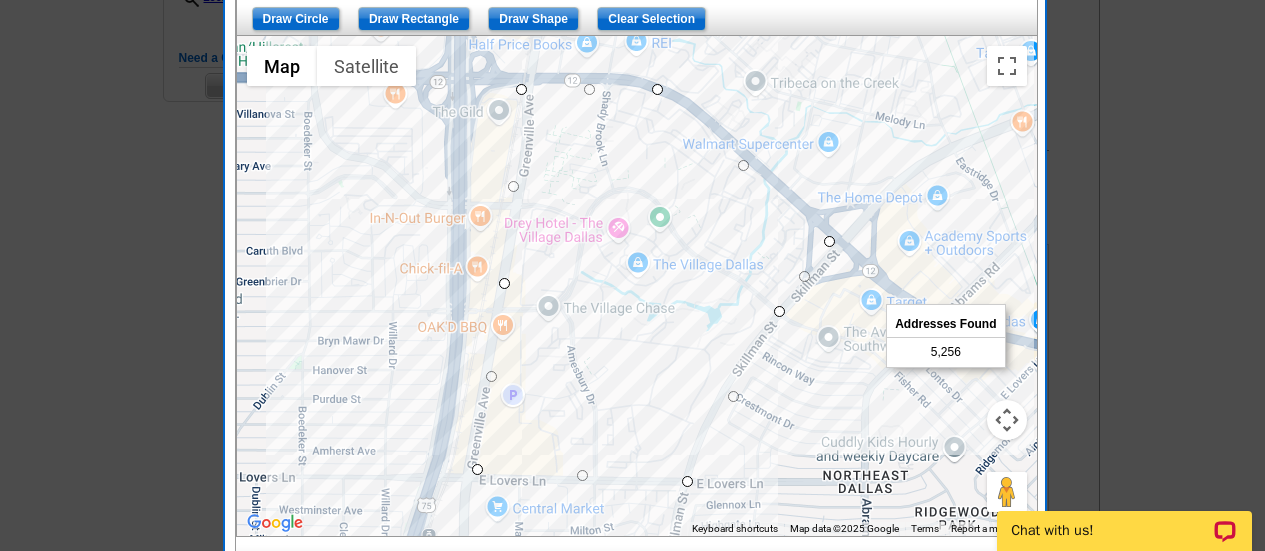 drag, startPoint x: 758, startPoint y: 344, endPoint x: 867, endPoint y: 375, distance: 113.32255 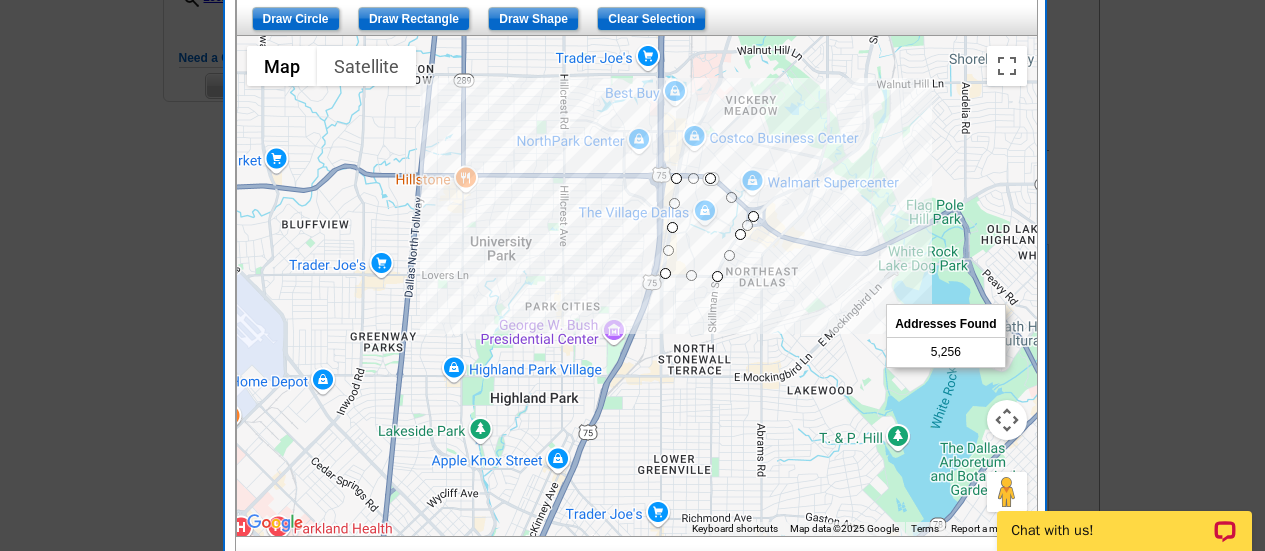 drag, startPoint x: 715, startPoint y: 235, endPoint x: 707, endPoint y: 247, distance: 14.422205 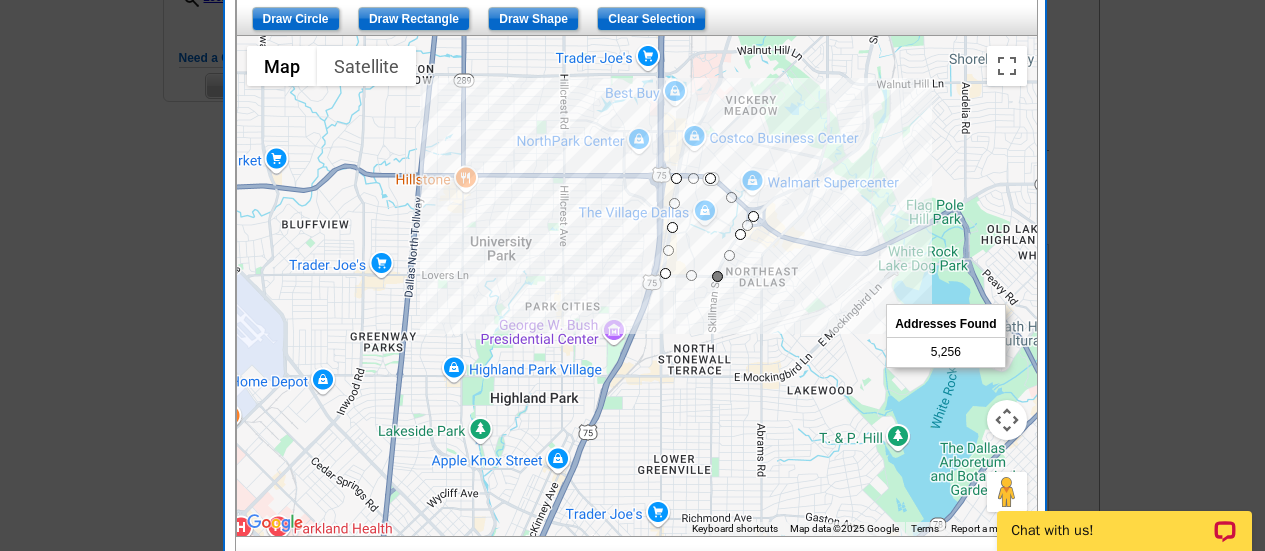 click at bounding box center [717, 276] 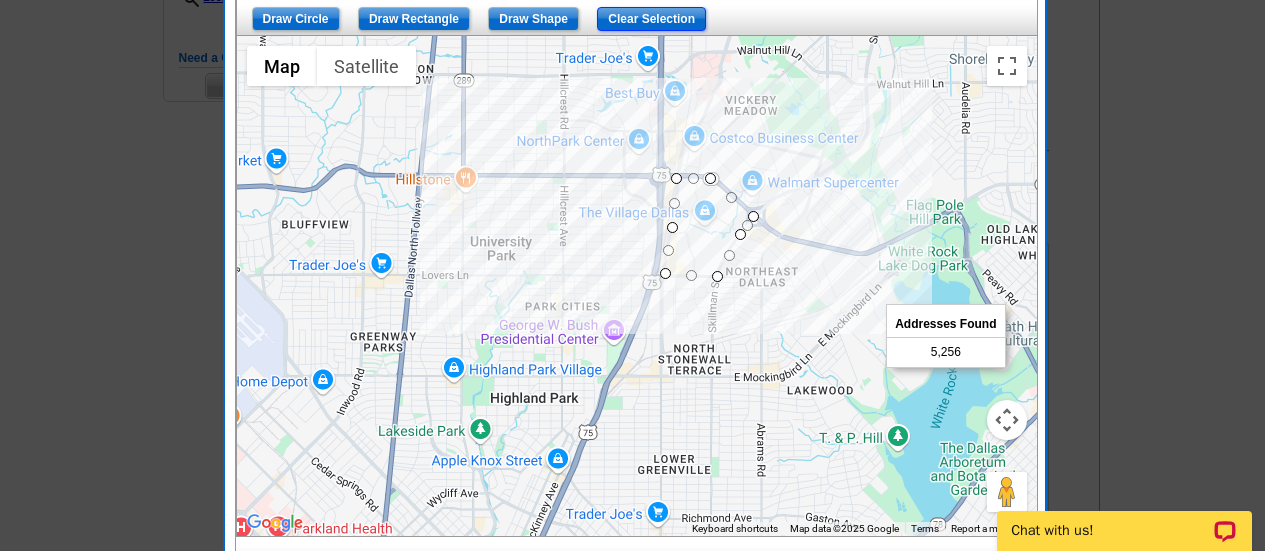 click on "Clear Selection" at bounding box center (651, 19) 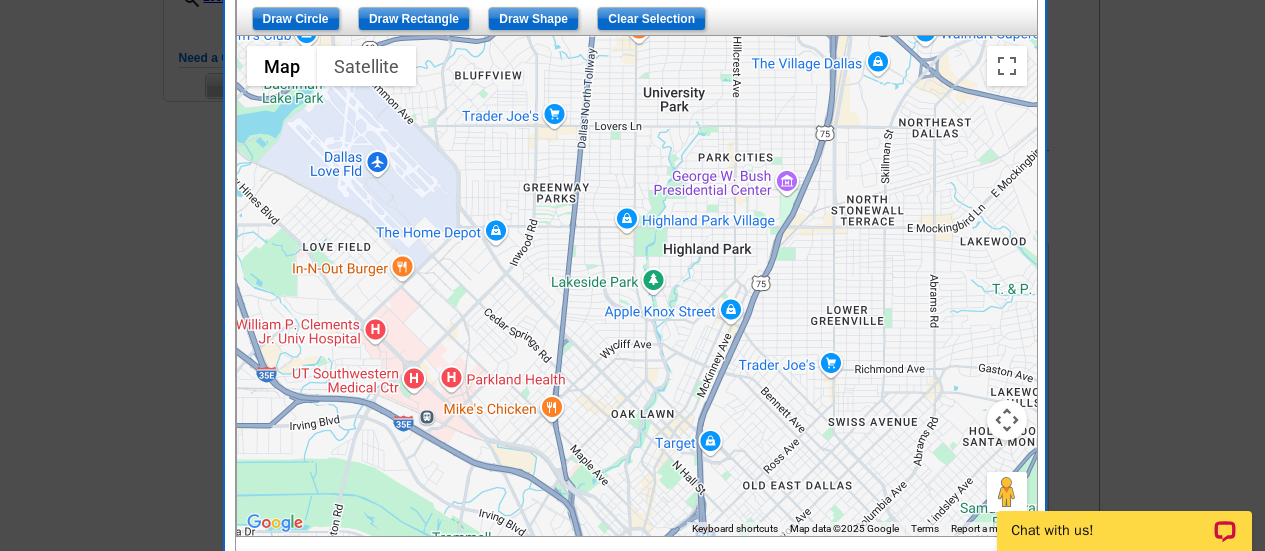 drag, startPoint x: 635, startPoint y: 284, endPoint x: 809, endPoint y: 134, distance: 229.73027 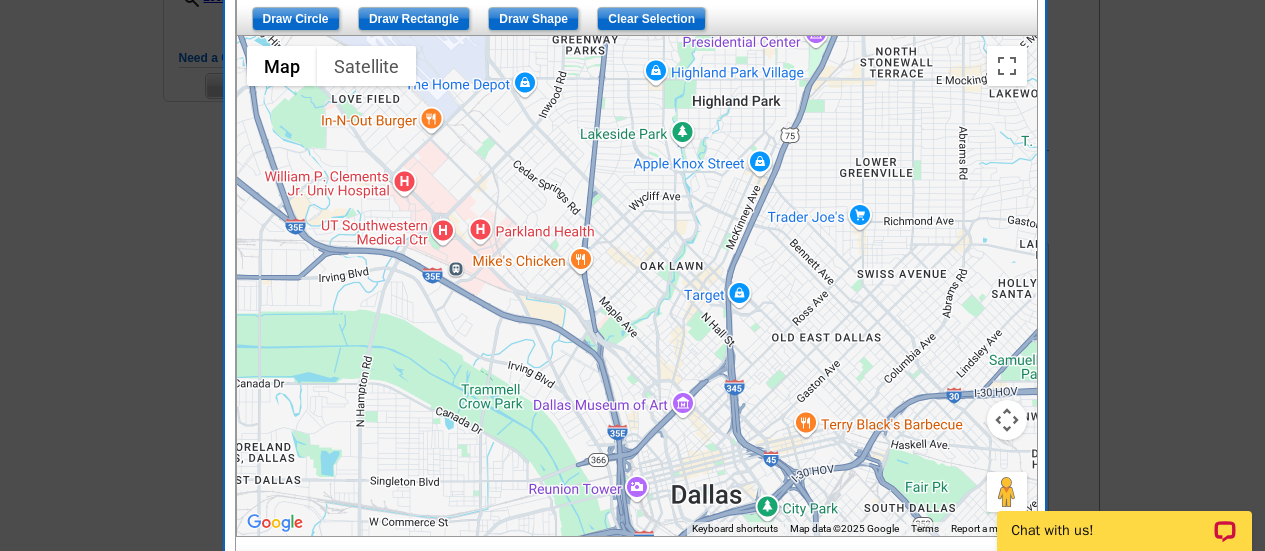 drag, startPoint x: 773, startPoint y: 283, endPoint x: 803, endPoint y: 162, distance: 124.66354 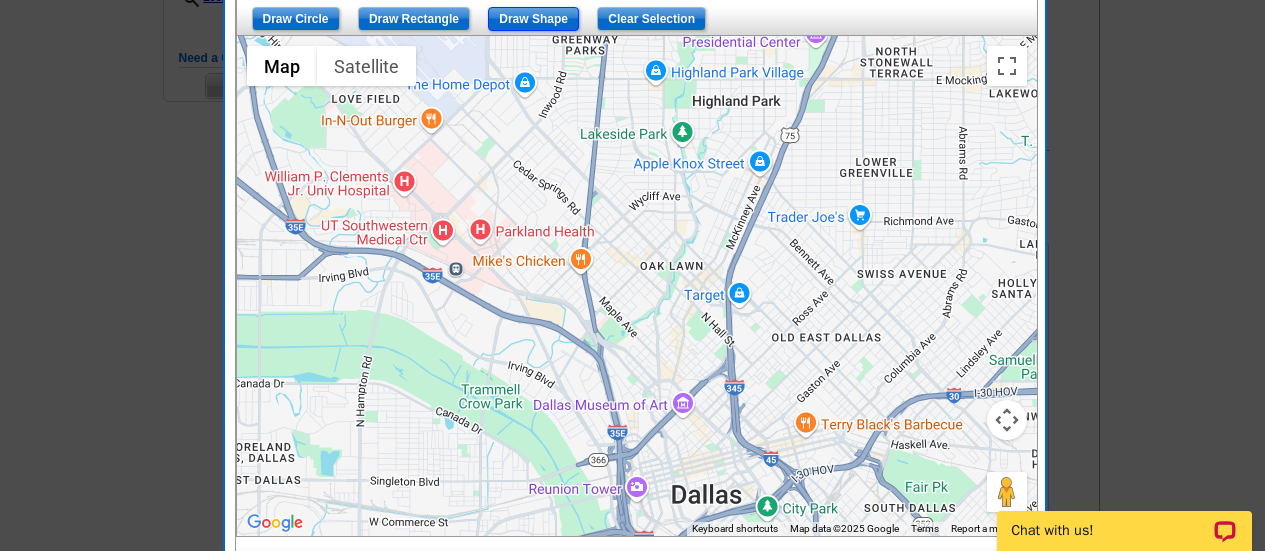 click on "Draw Shape" at bounding box center [533, 19] 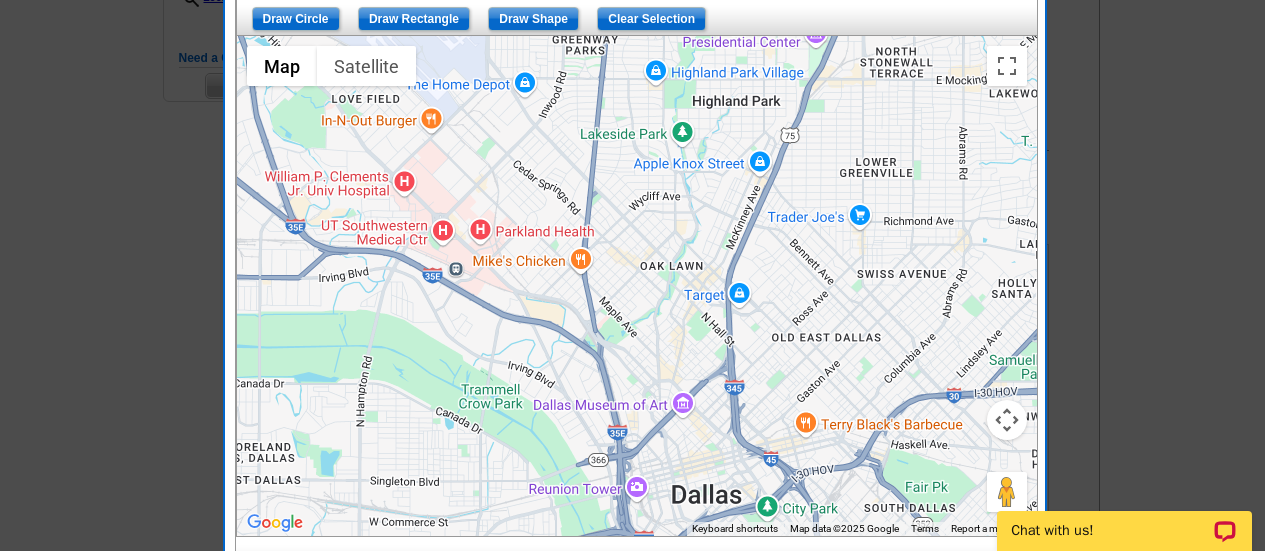 click at bounding box center (637, 286) 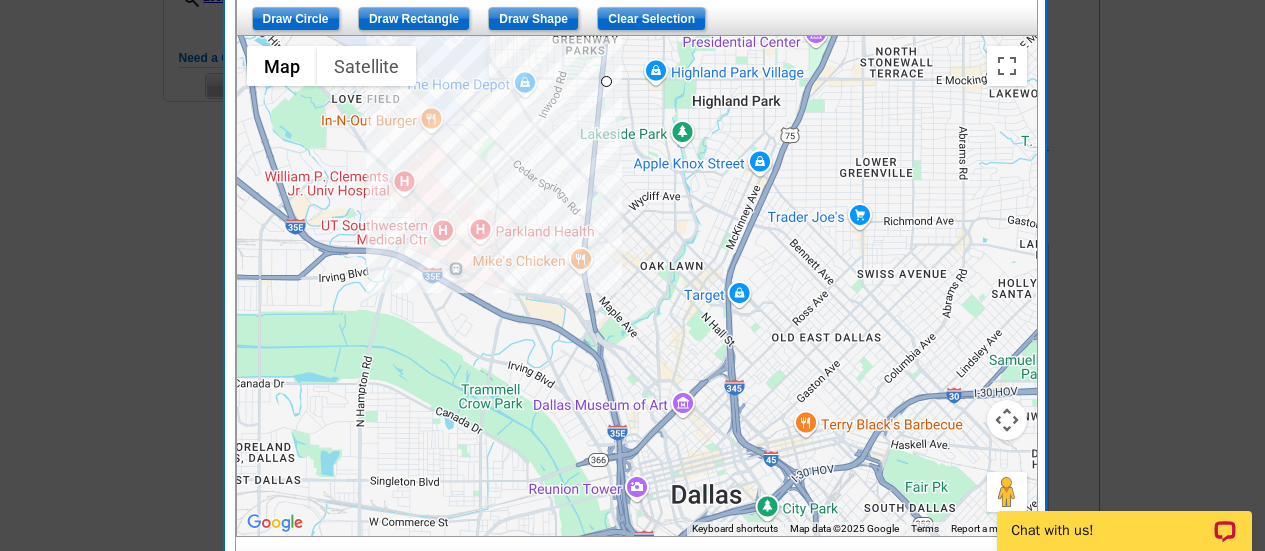 click at bounding box center [637, 286] 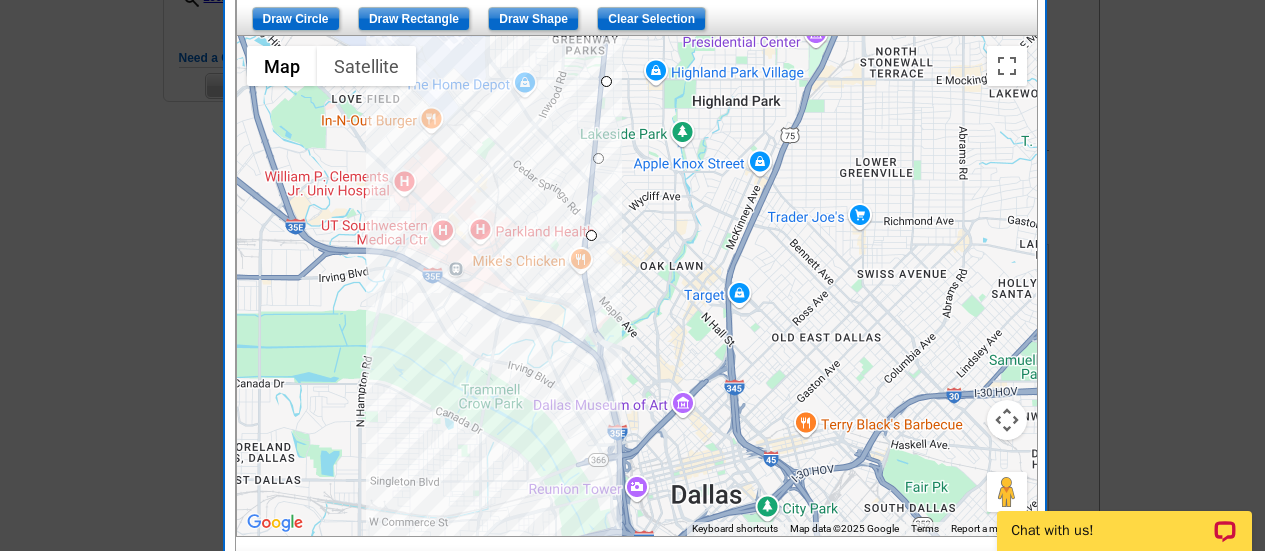 click at bounding box center [637, 286] 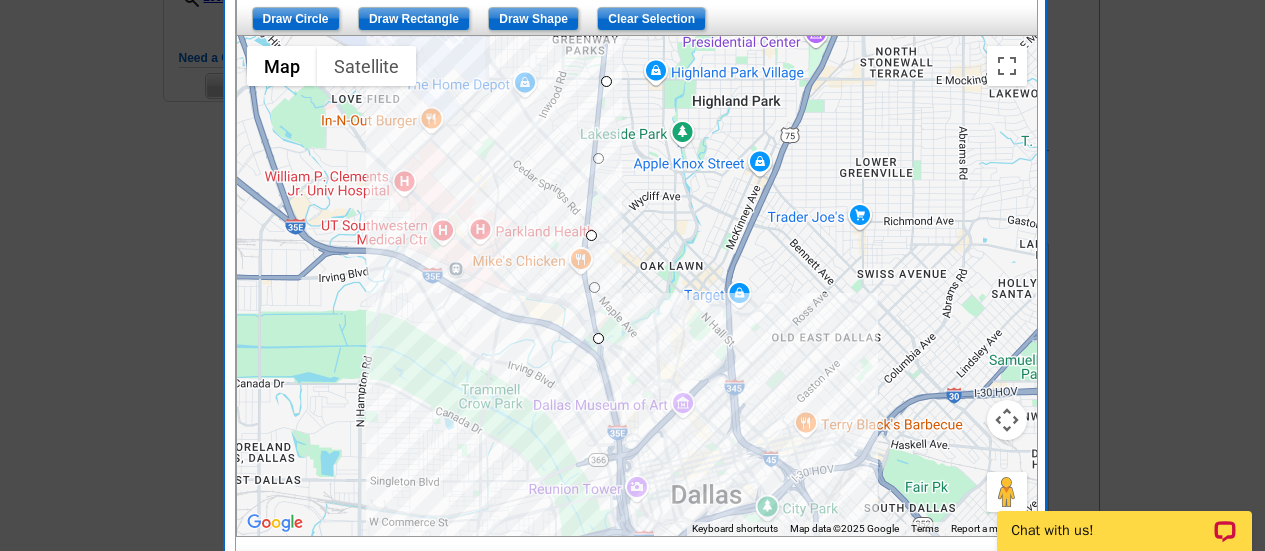 click at bounding box center (637, 286) 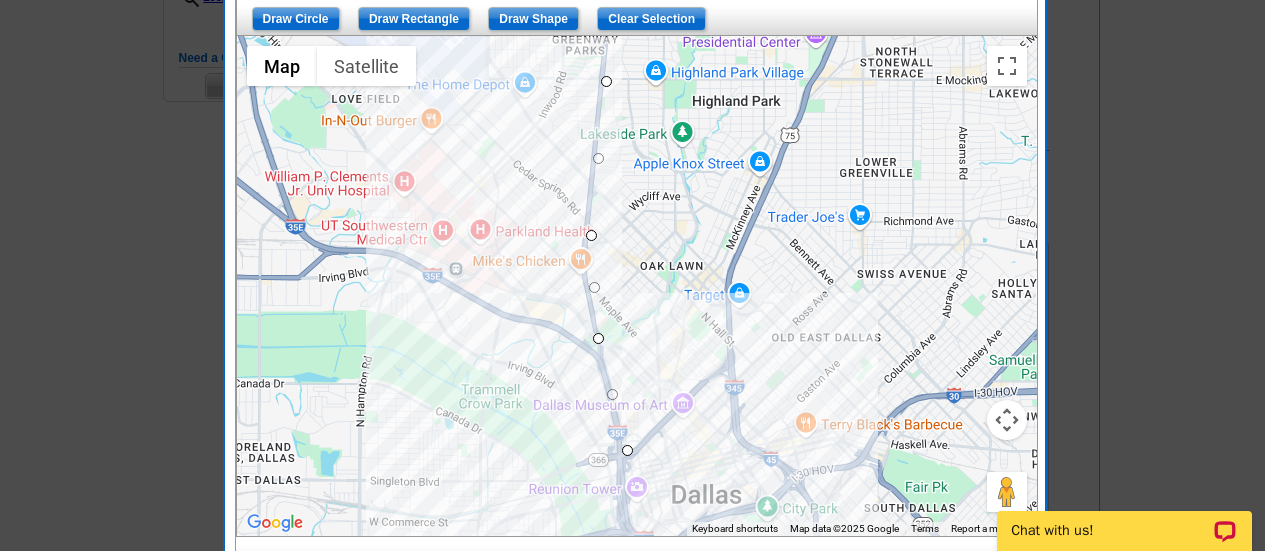click at bounding box center [637, 286] 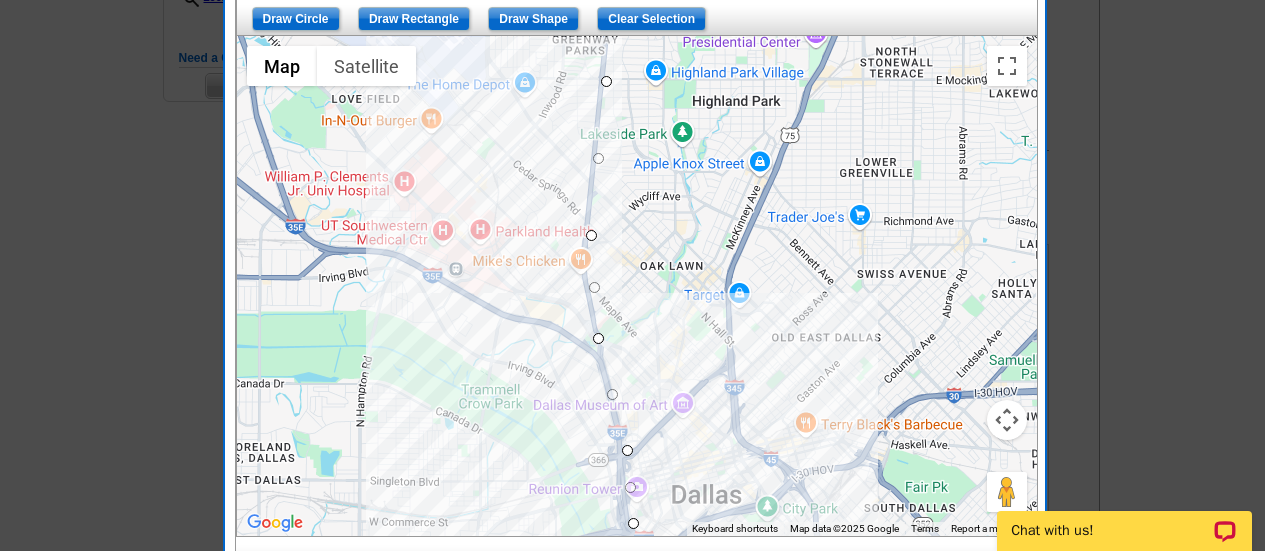 click at bounding box center [637, 286] 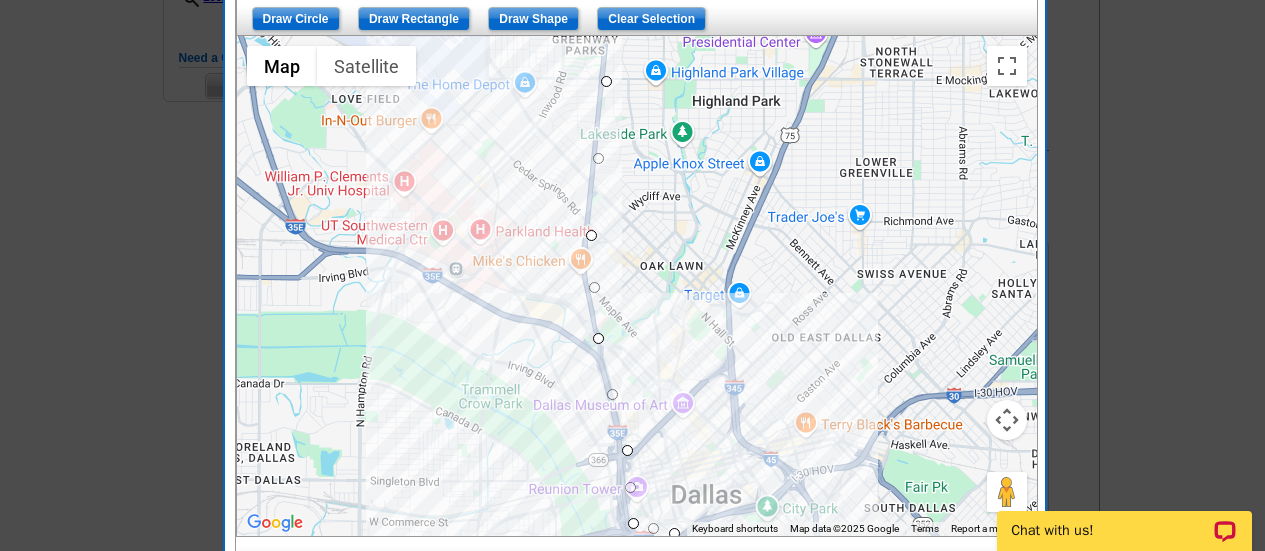 click at bounding box center (637, 286) 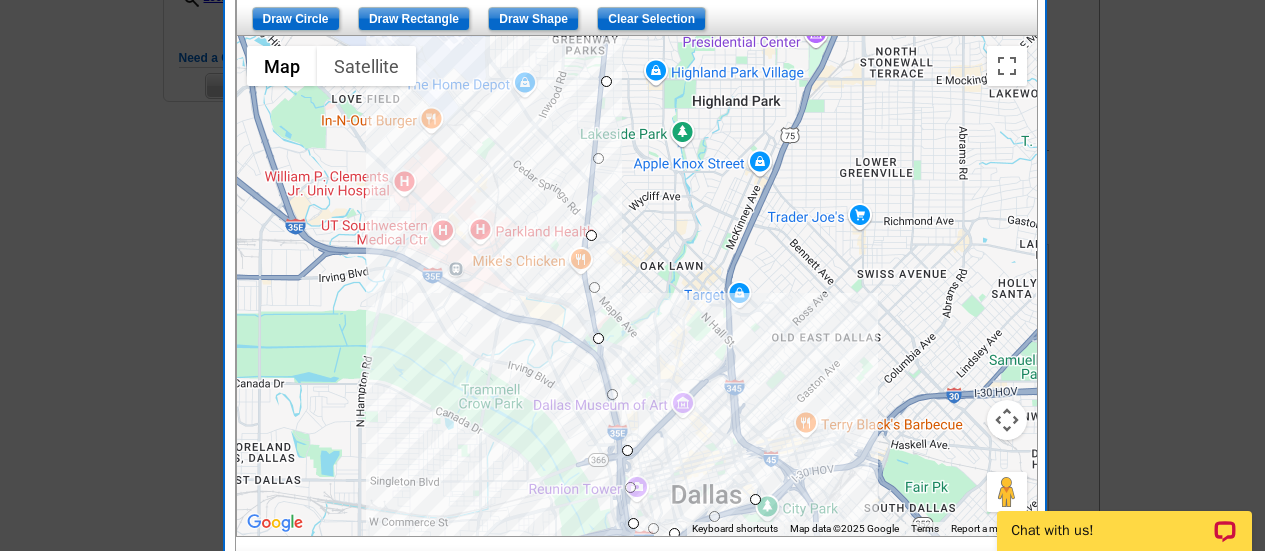 click at bounding box center (637, 286) 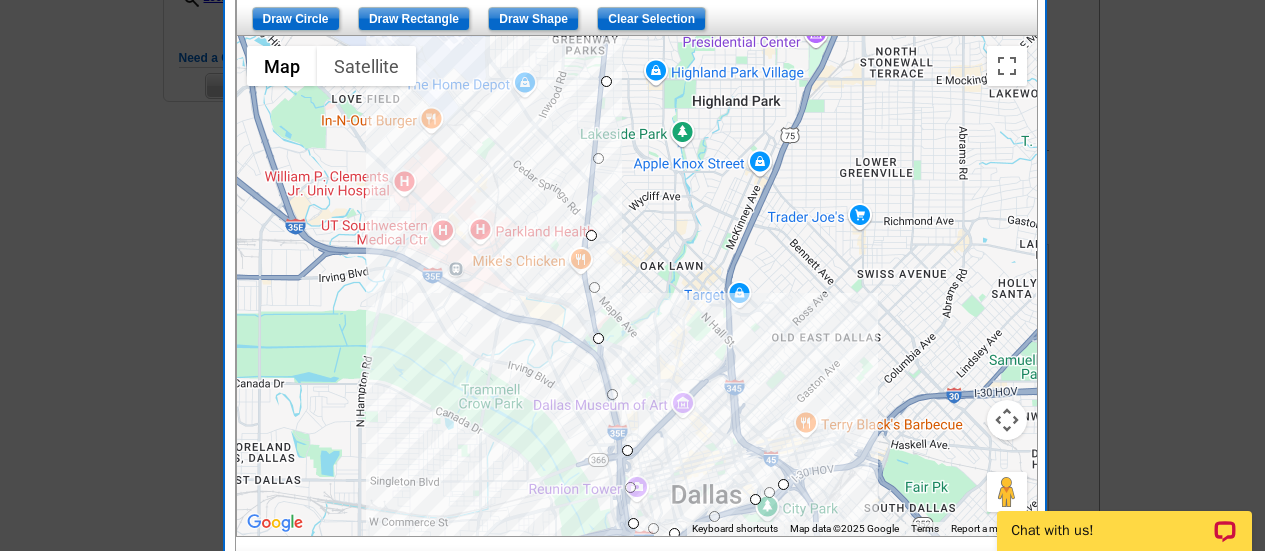 click at bounding box center [637, 286] 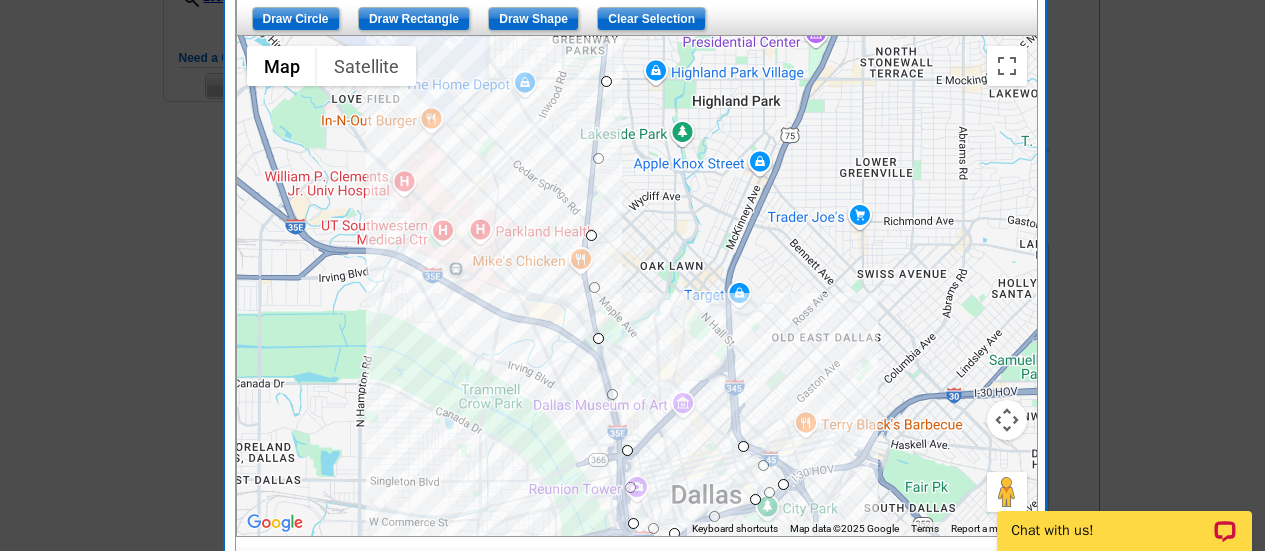 click at bounding box center [637, 286] 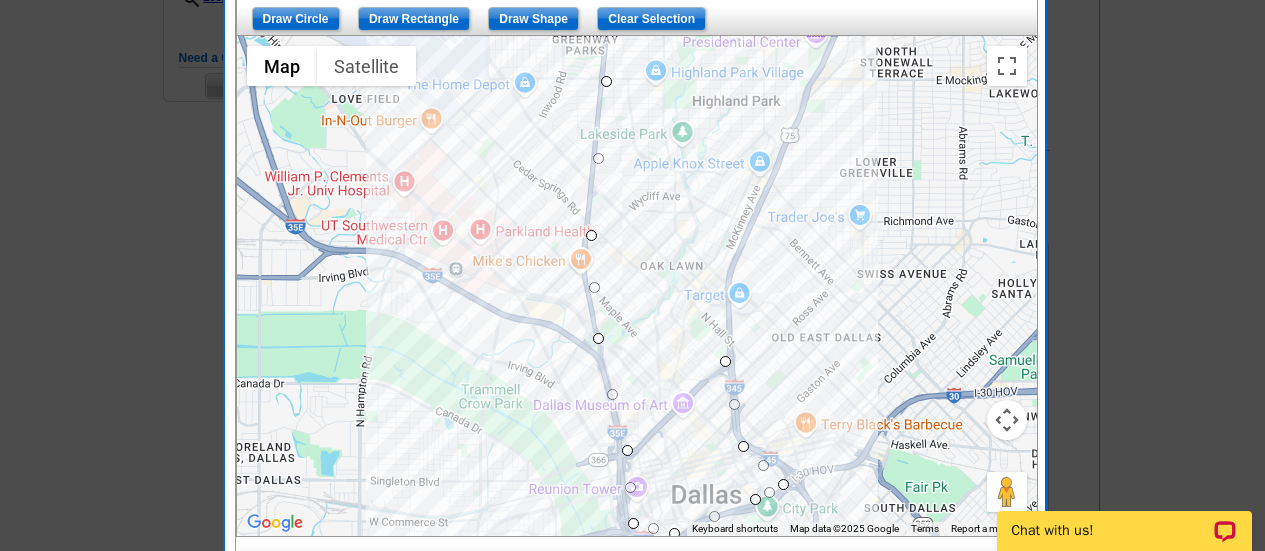 click at bounding box center [637, 286] 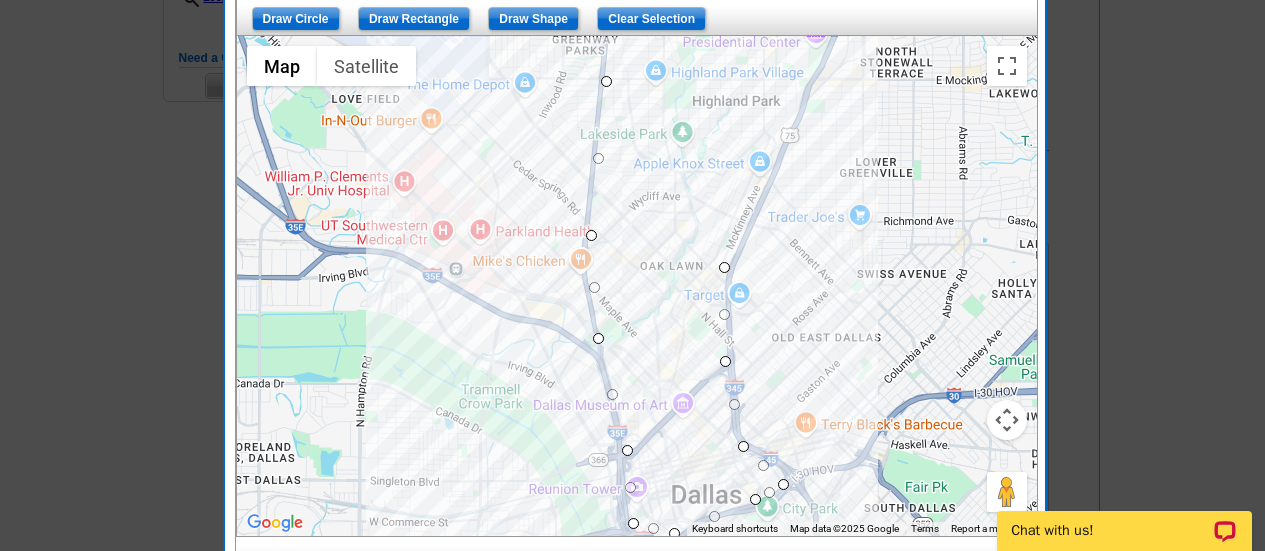 click at bounding box center [637, 286] 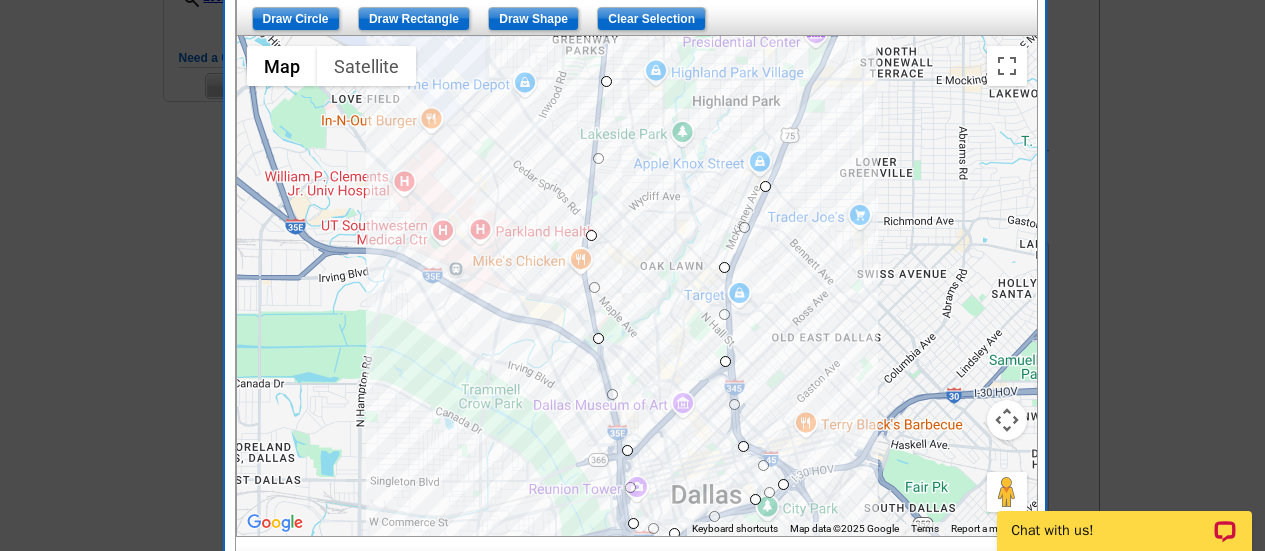 click at bounding box center [637, 286] 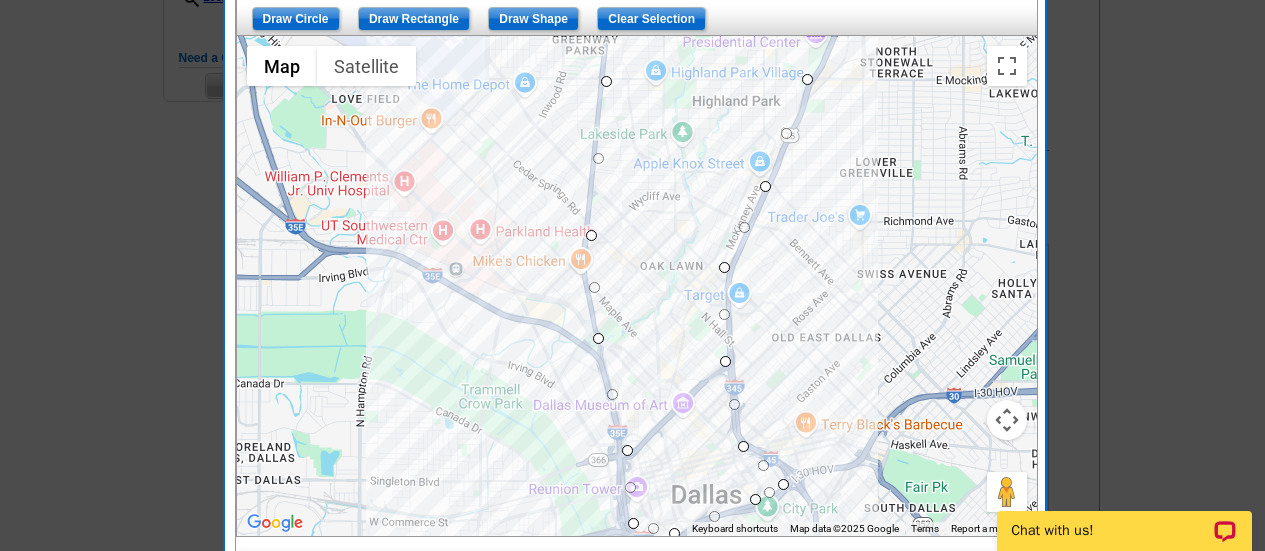 click at bounding box center (637, 286) 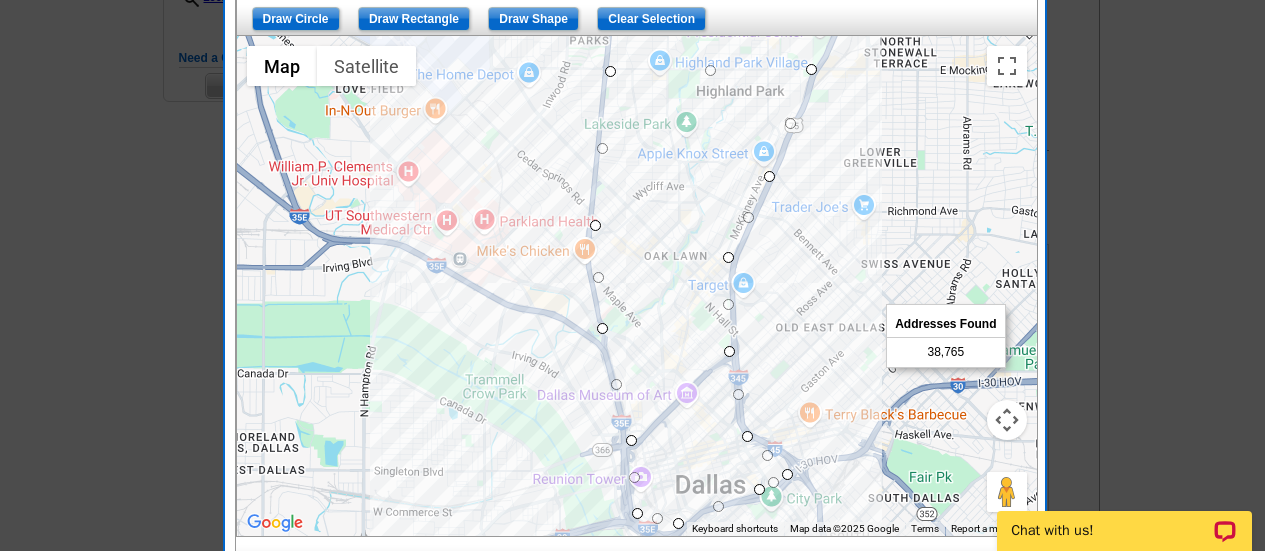 drag, startPoint x: 825, startPoint y: 276, endPoint x: 828, endPoint y: 263, distance: 13.341664 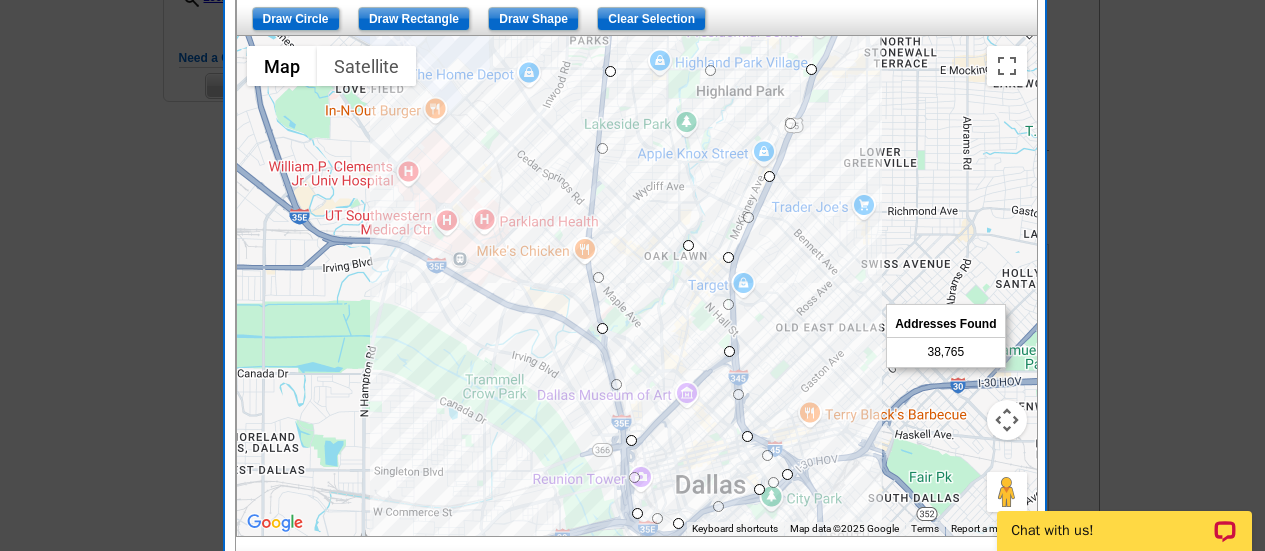 drag, startPoint x: 594, startPoint y: 226, endPoint x: 689, endPoint y: 248, distance: 97.5141 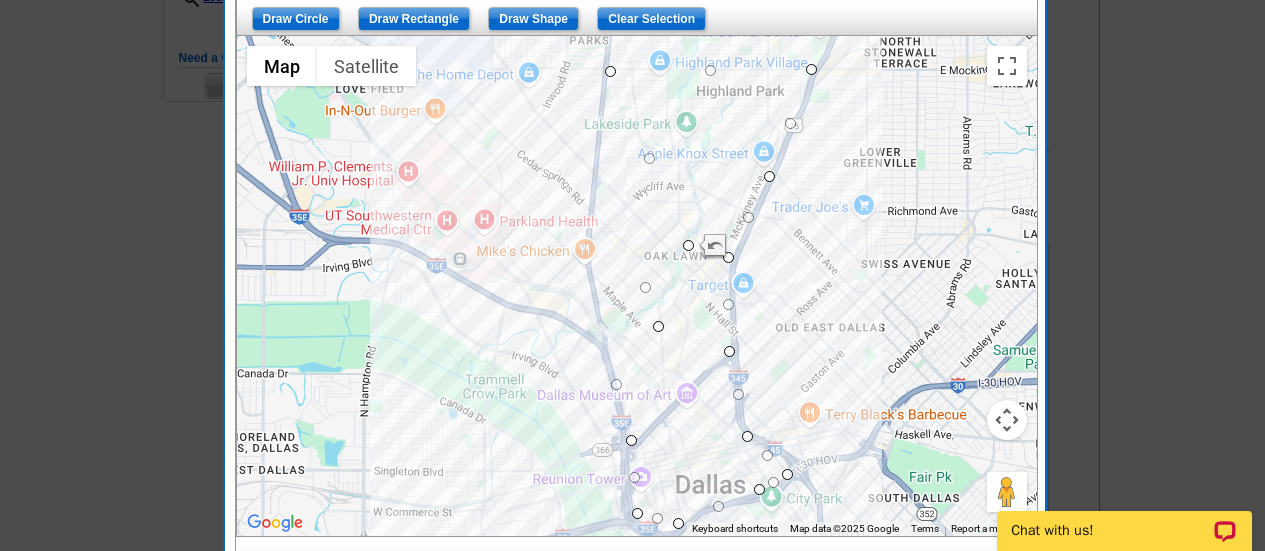 drag, startPoint x: 602, startPoint y: 327, endPoint x: 660, endPoint y: 325, distance: 58.034473 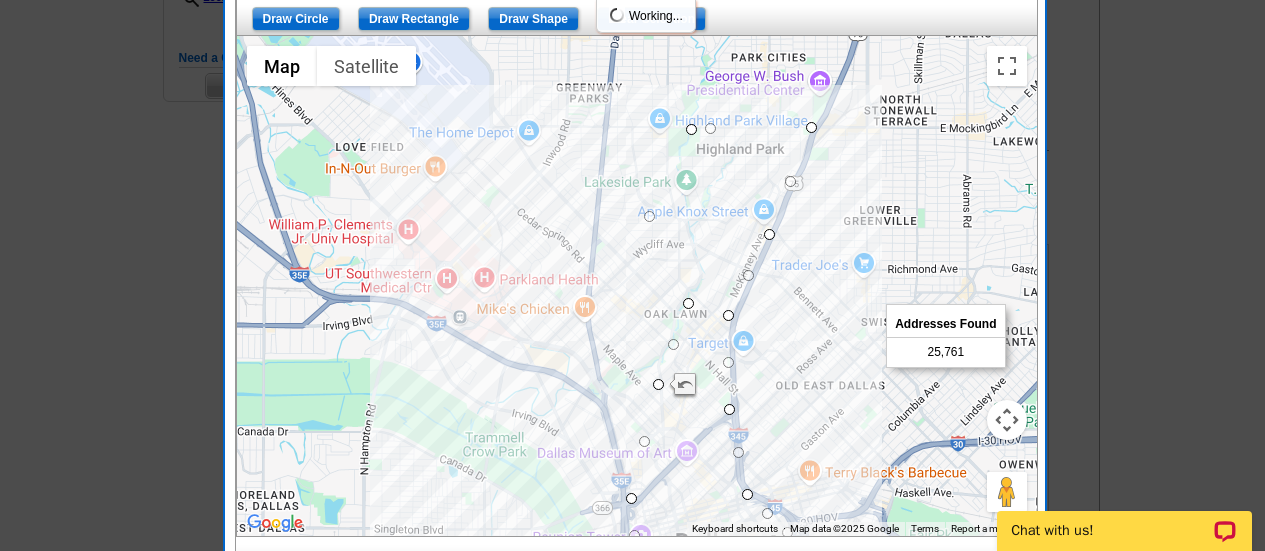 drag, startPoint x: 608, startPoint y: 73, endPoint x: 691, endPoint y: 131, distance: 101.257095 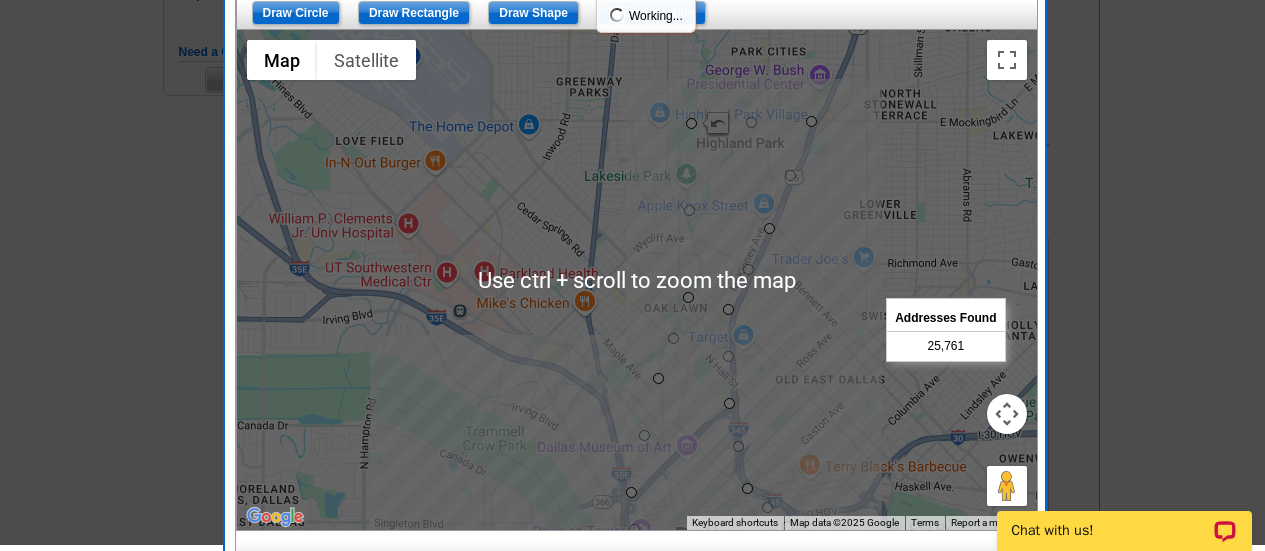 scroll, scrollTop: 600, scrollLeft: 0, axis: vertical 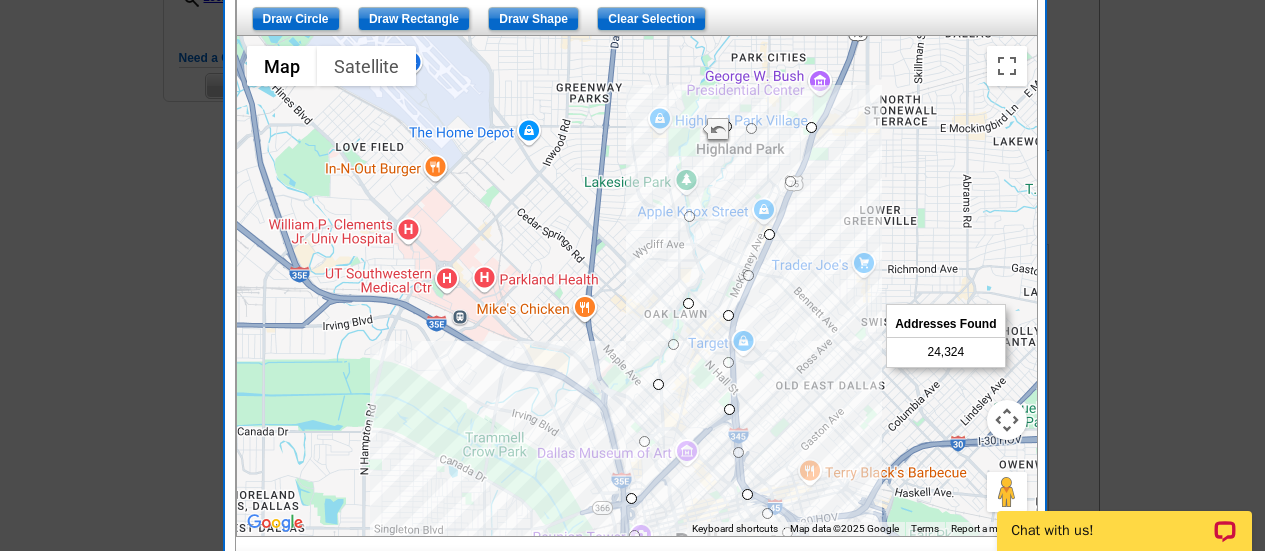 drag, startPoint x: 693, startPoint y: 128, endPoint x: 733, endPoint y: 125, distance: 40.112343 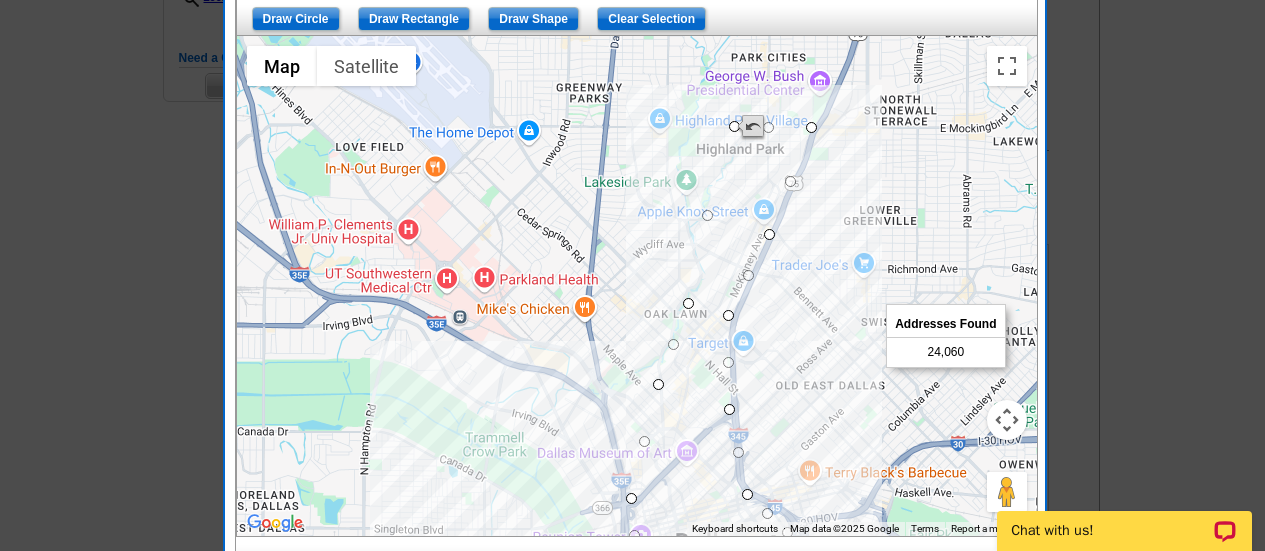drag, startPoint x: 730, startPoint y: 123, endPoint x: 740, endPoint y: 124, distance: 10.049875 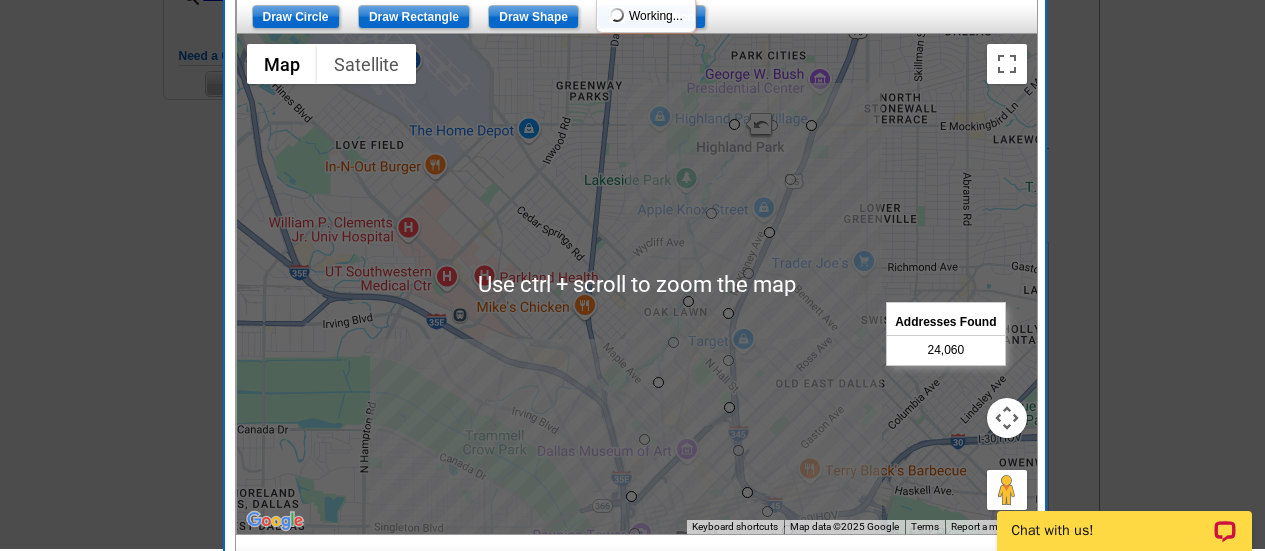 scroll, scrollTop: 600, scrollLeft: 0, axis: vertical 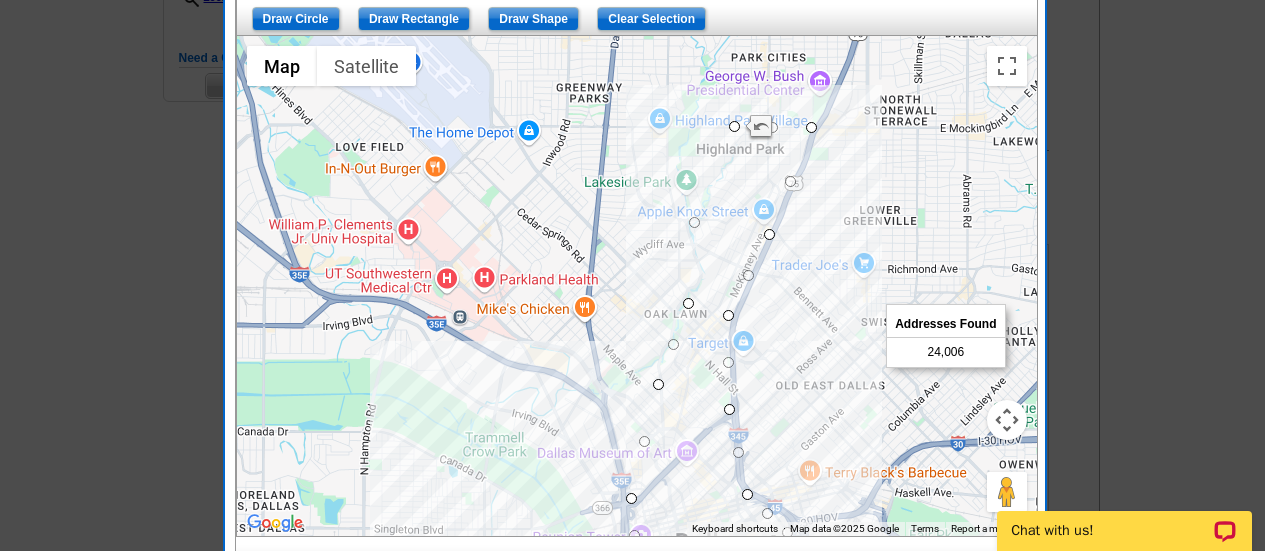 drag, startPoint x: 710, startPoint y: 215, endPoint x: 690, endPoint y: 223, distance: 21.540659 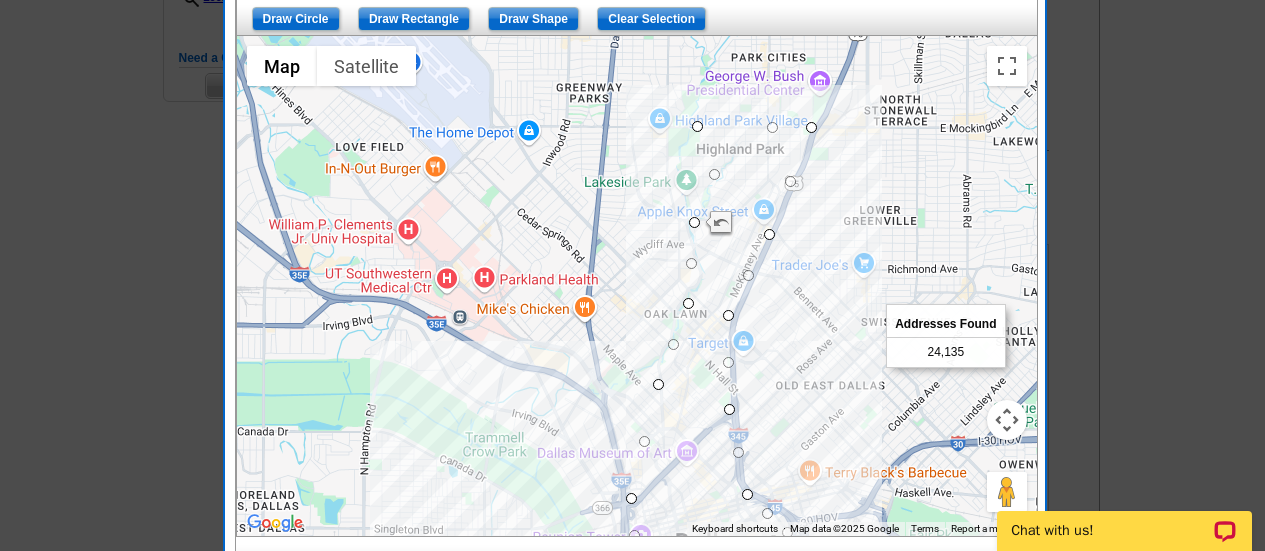 drag, startPoint x: 732, startPoint y: 126, endPoint x: 693, endPoint y: 125, distance: 39.012817 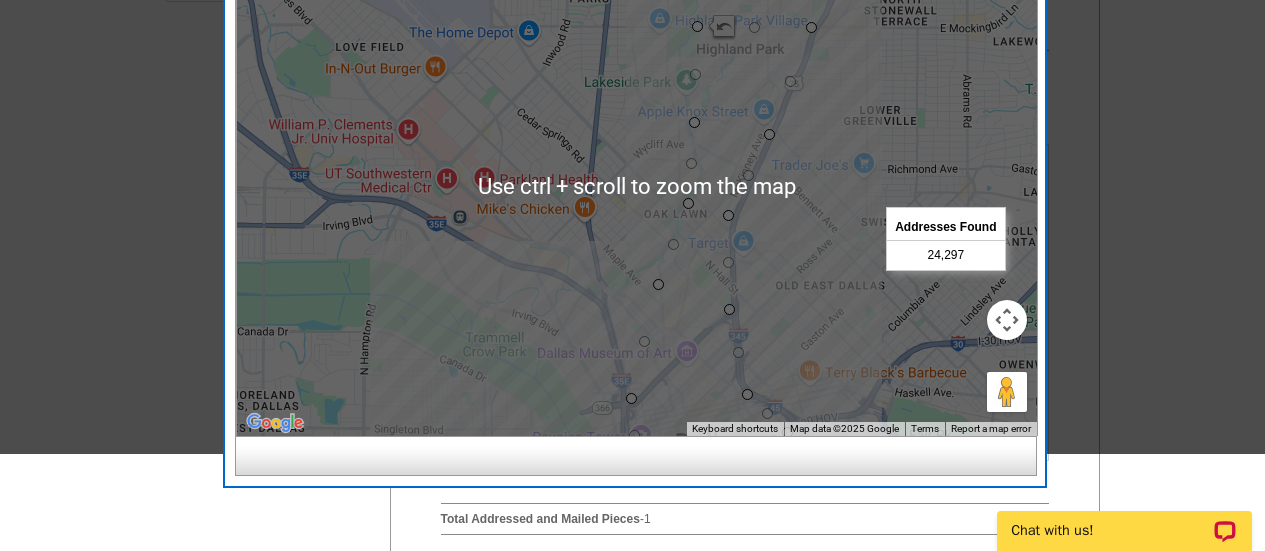 scroll, scrollTop: 600, scrollLeft: 0, axis: vertical 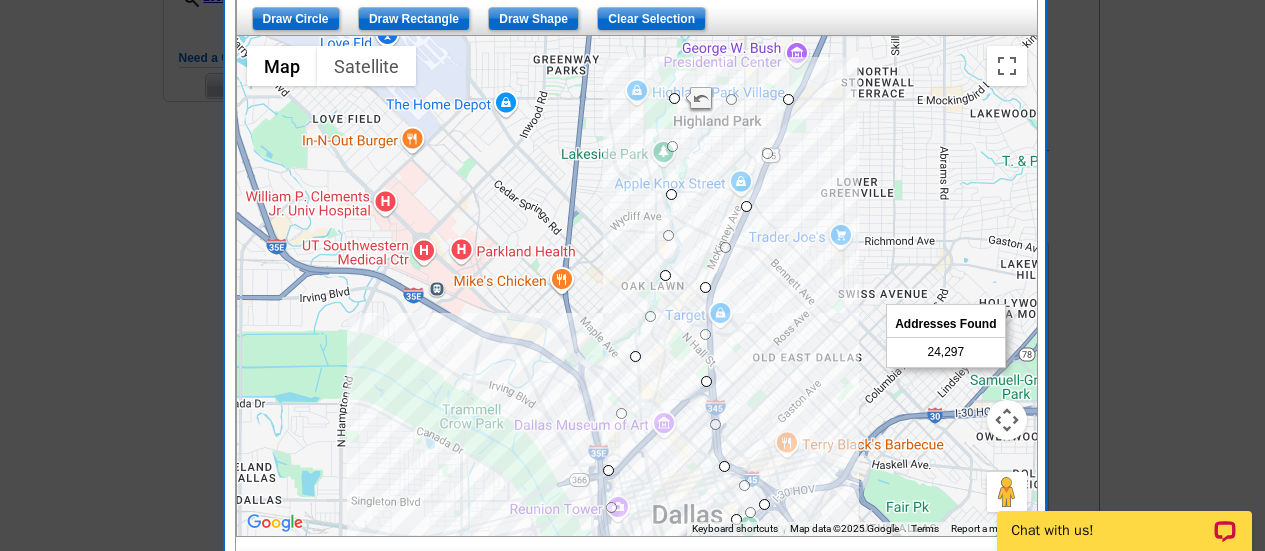 drag, startPoint x: 836, startPoint y: 311, endPoint x: 811, endPoint y: 282, distance: 38.28838 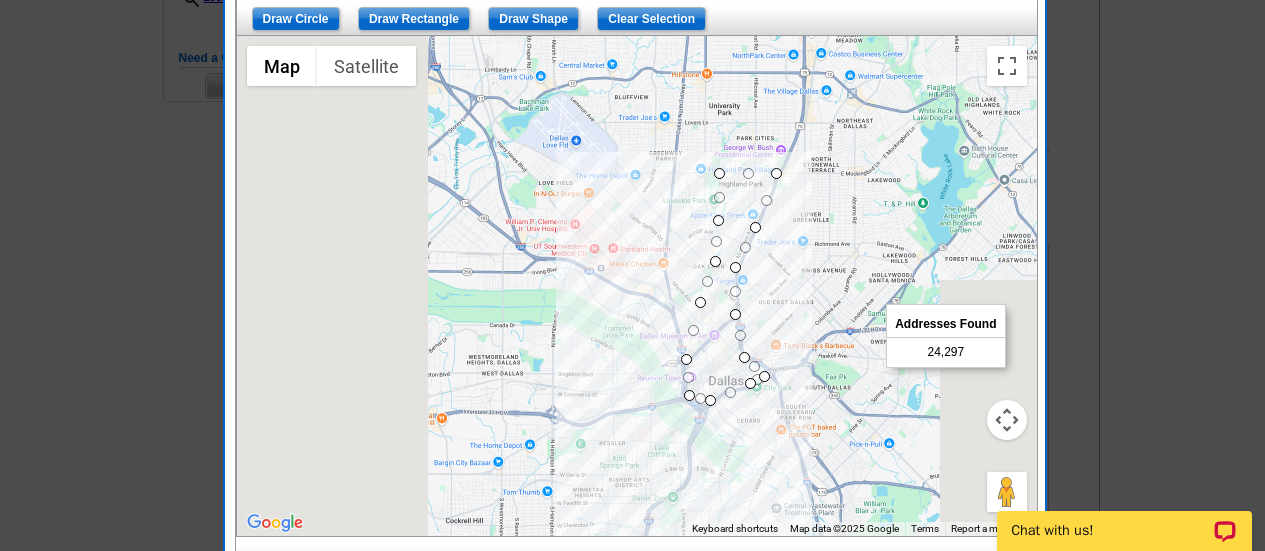 drag, startPoint x: 813, startPoint y: 307, endPoint x: 787, endPoint y: 291, distance: 30.528675 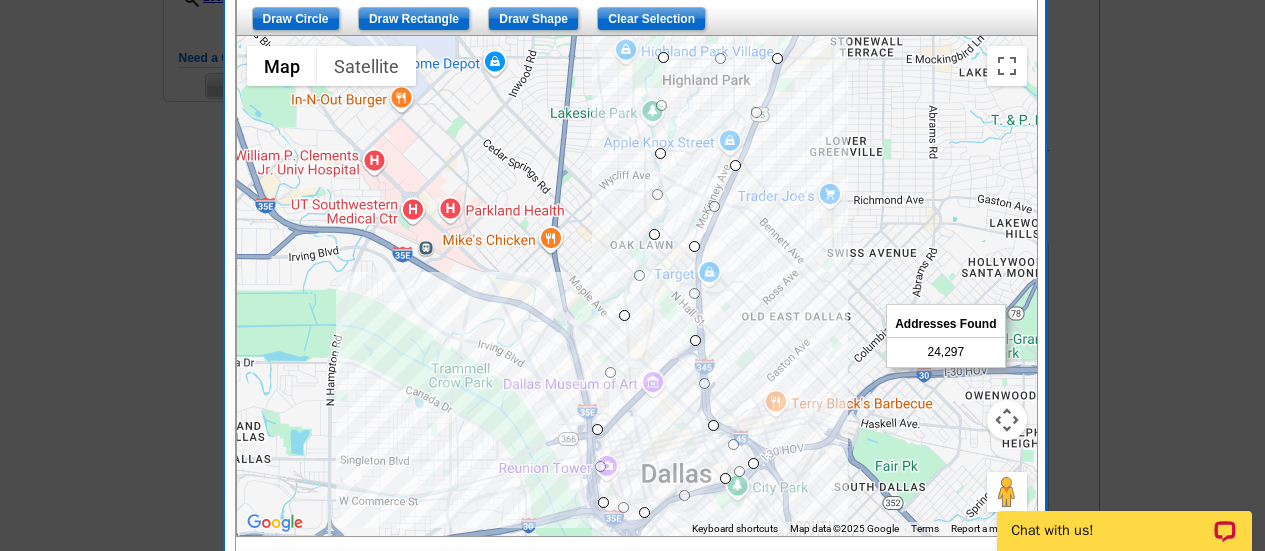 drag, startPoint x: 811, startPoint y: 251, endPoint x: 829, endPoint y: 247, distance: 18.439089 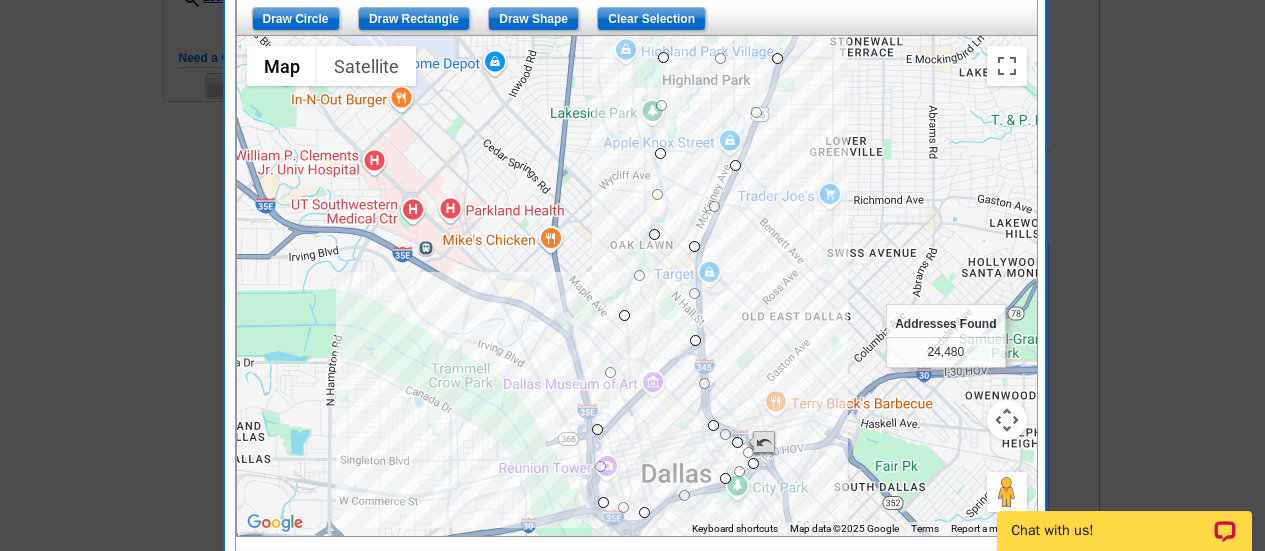 click at bounding box center (1037, 286) 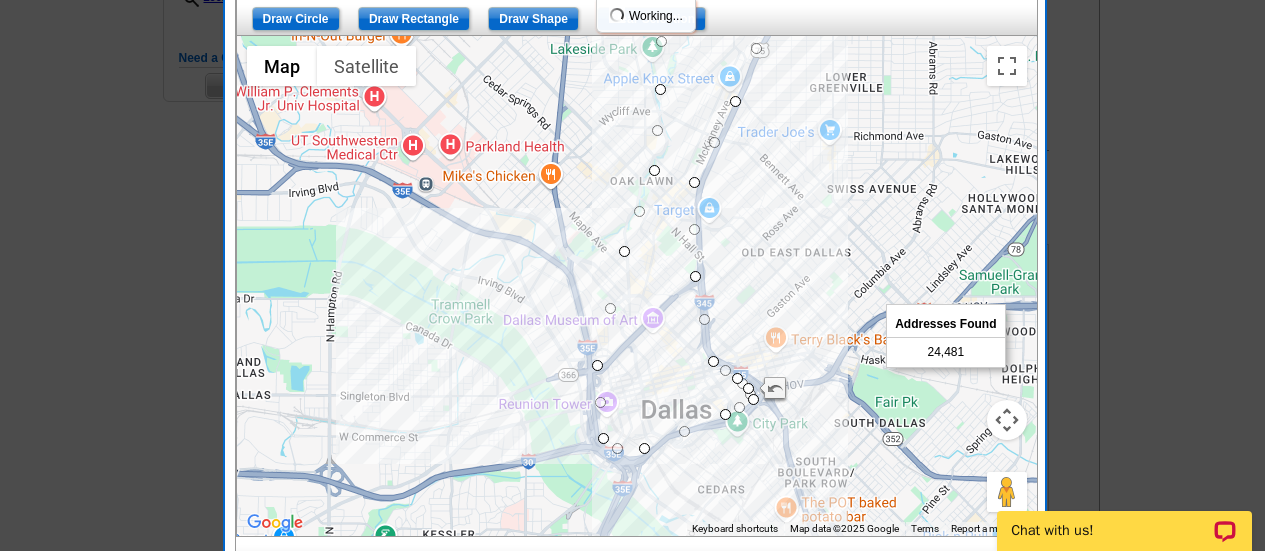 drag, startPoint x: 624, startPoint y: 510, endPoint x: 615, endPoint y: 455, distance: 55.7315 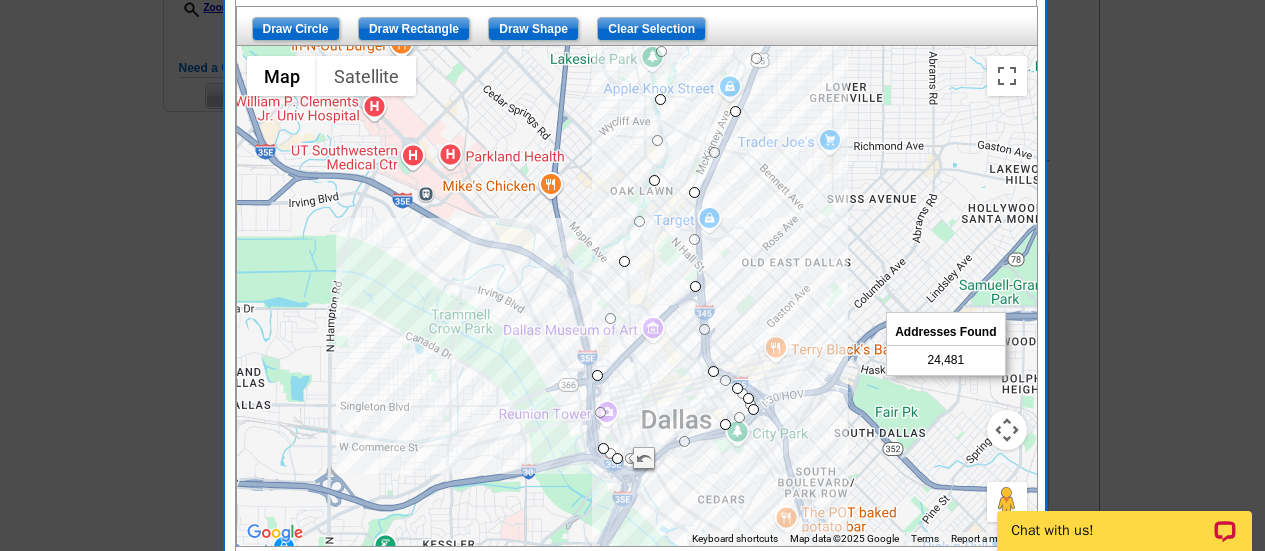 scroll, scrollTop: 600, scrollLeft: 0, axis: vertical 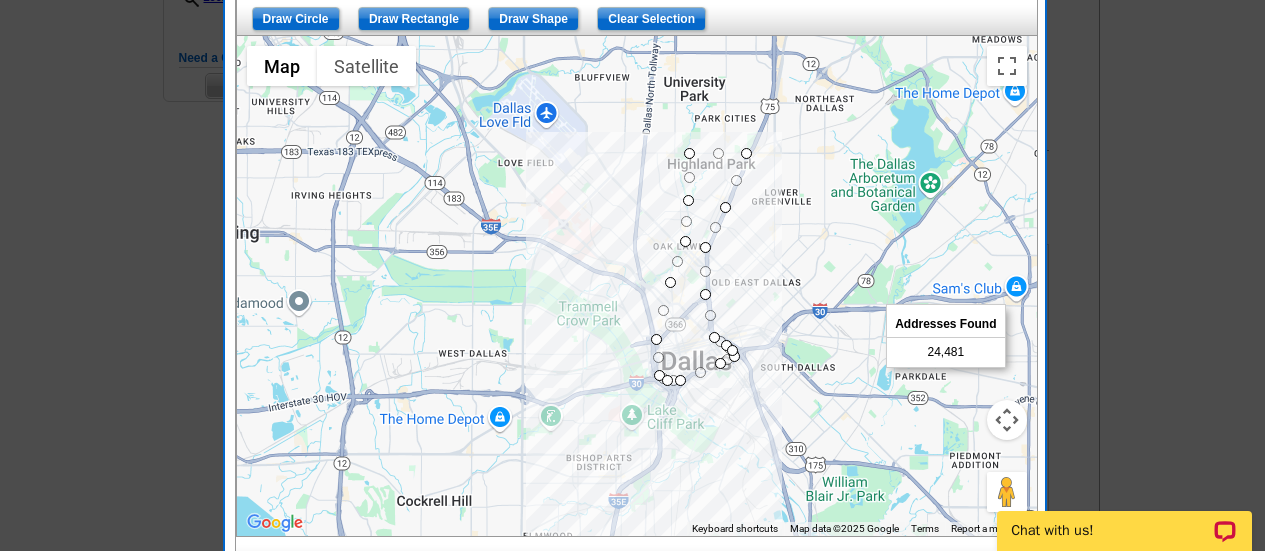 drag, startPoint x: 851, startPoint y: 192, endPoint x: 780, endPoint y: 242, distance: 86.83893 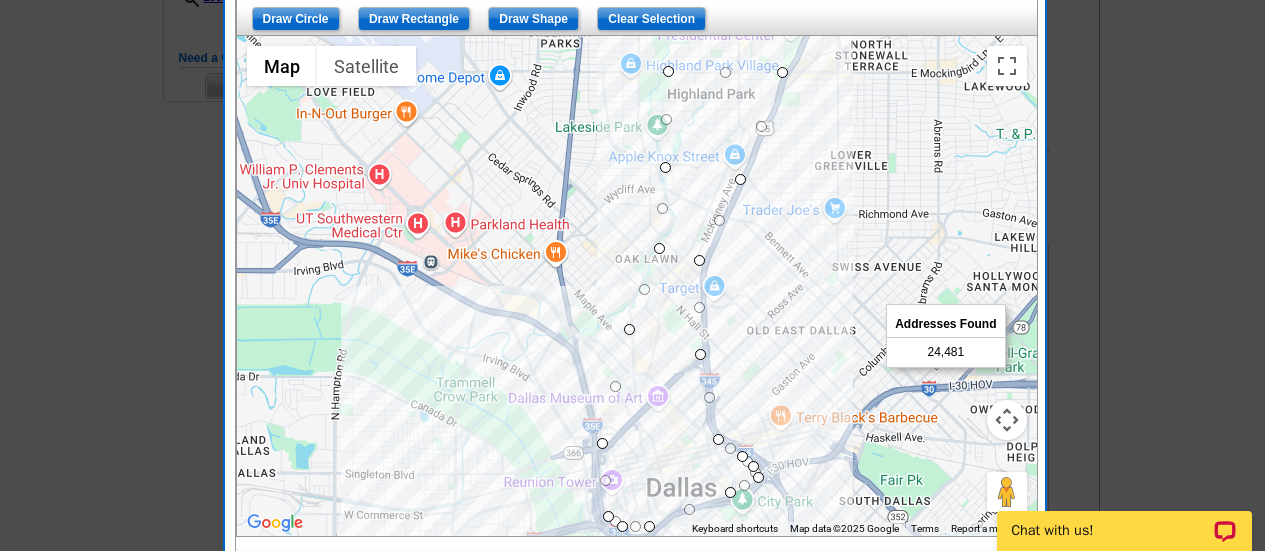 drag, startPoint x: 807, startPoint y: 241, endPoint x: 853, endPoint y: 268, distance: 53.338543 